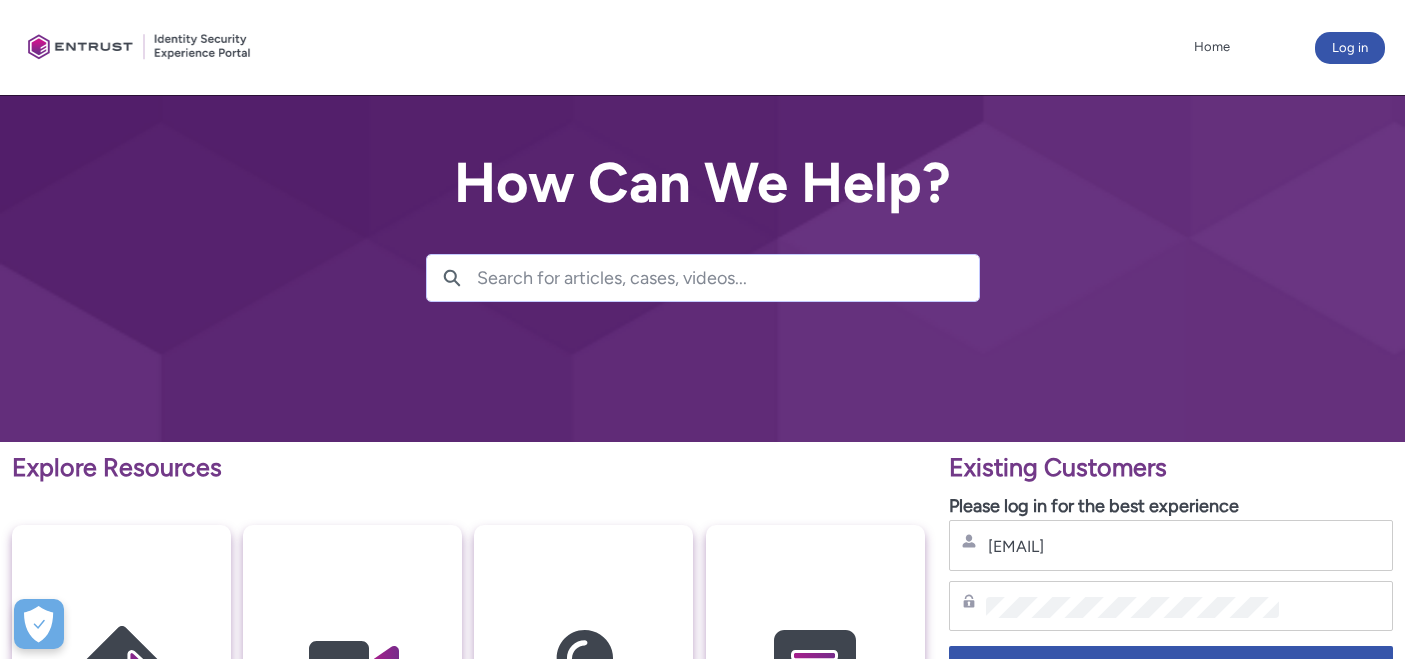 scroll, scrollTop: 333, scrollLeft: 0, axis: vertical 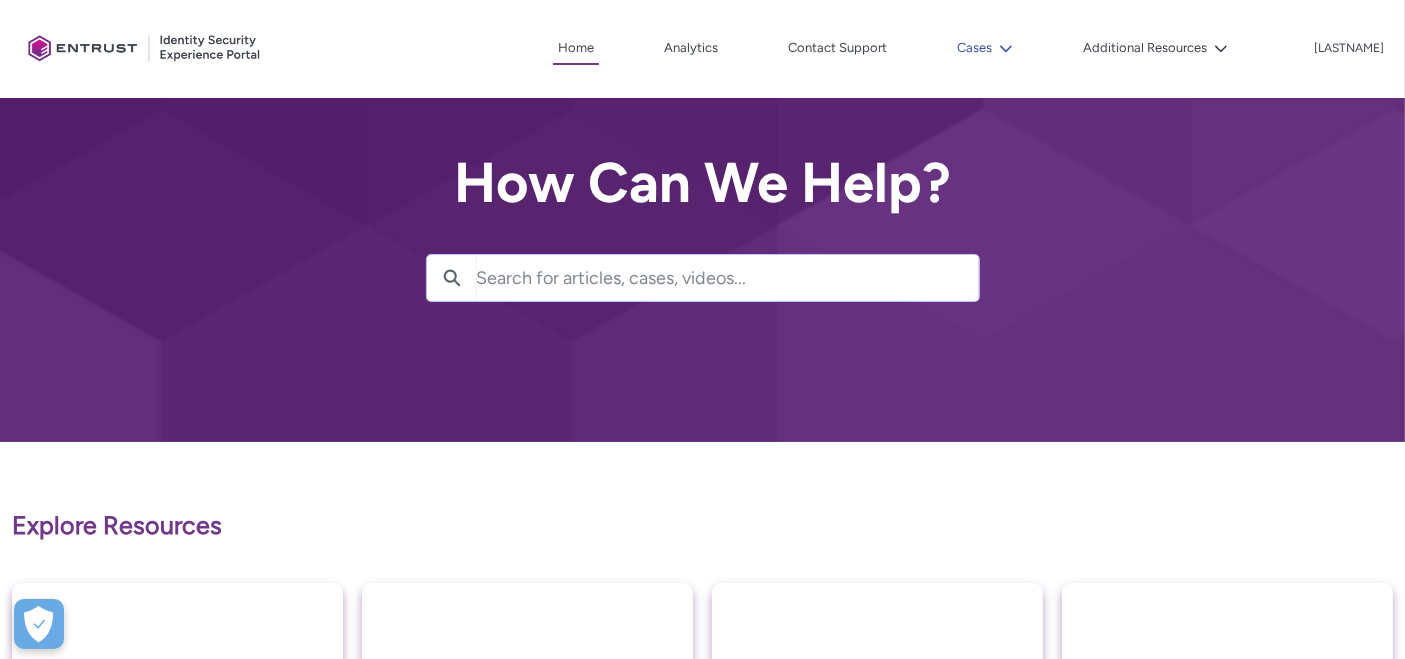click on "Cases" at bounding box center [985, 48] 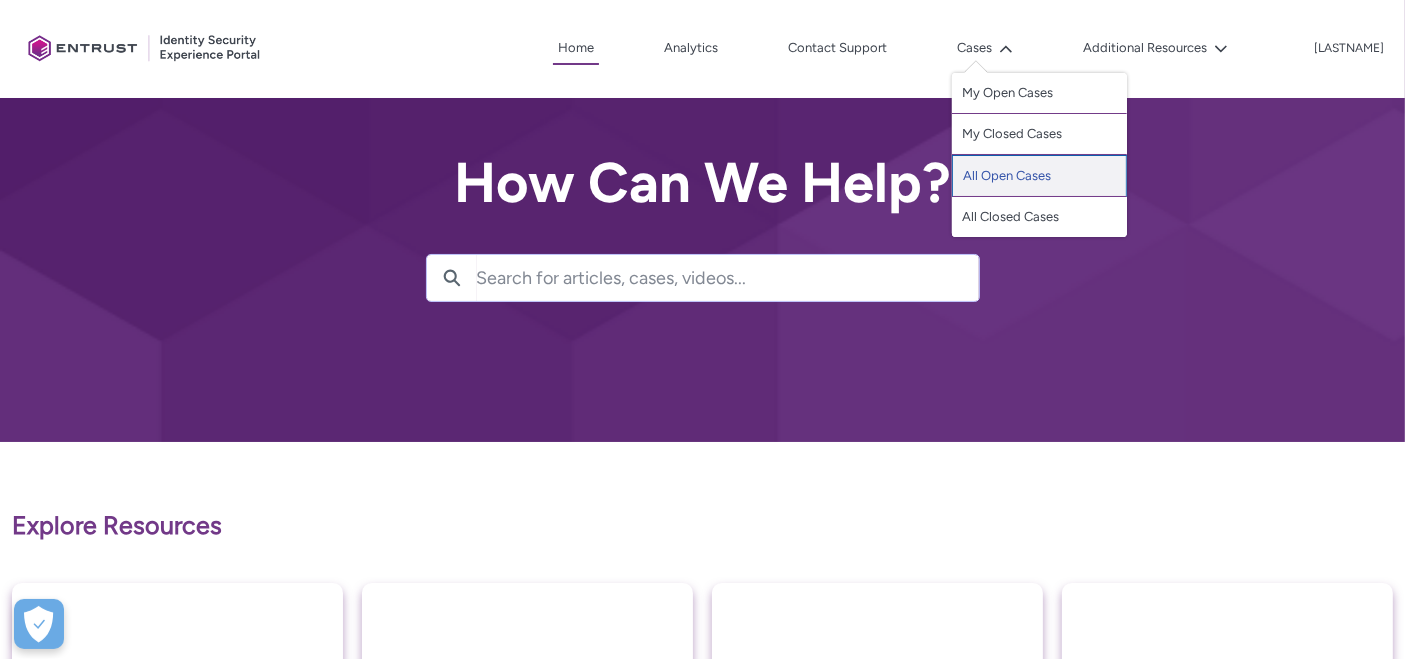 click on "All Open Cases" at bounding box center [1039, 176] 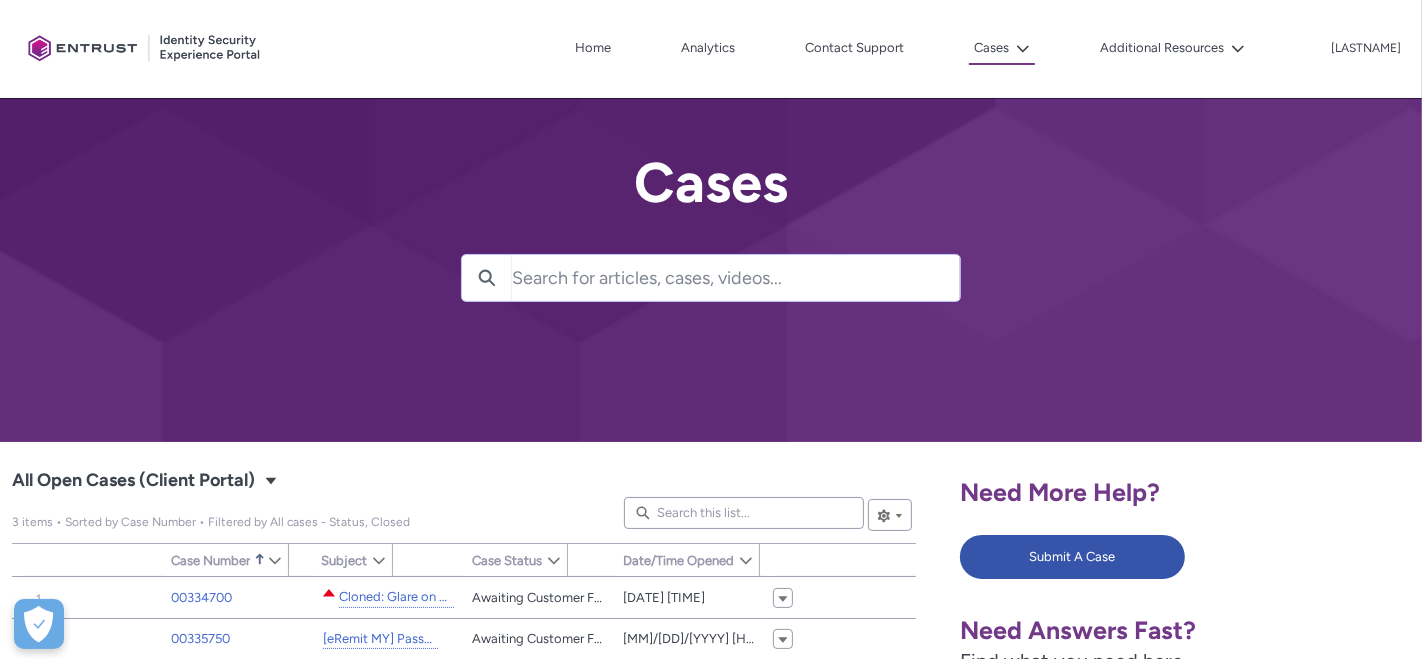 type on "78" 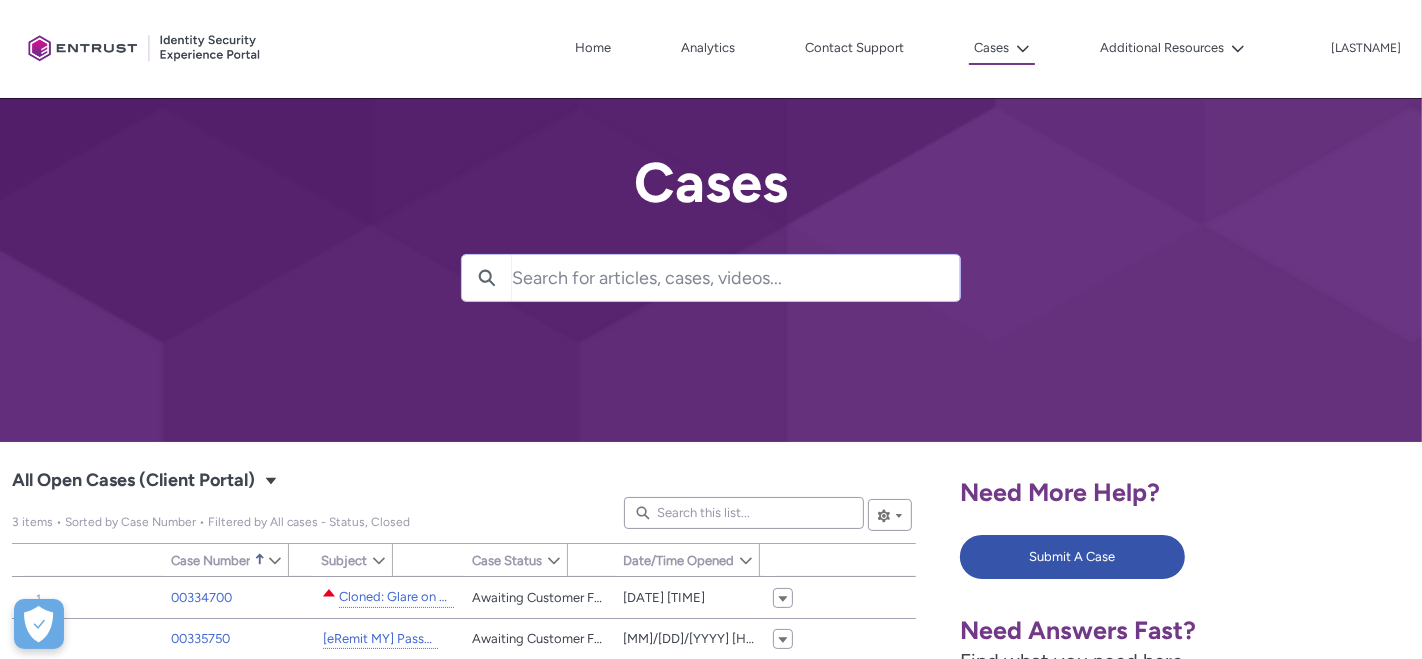 type on "389" 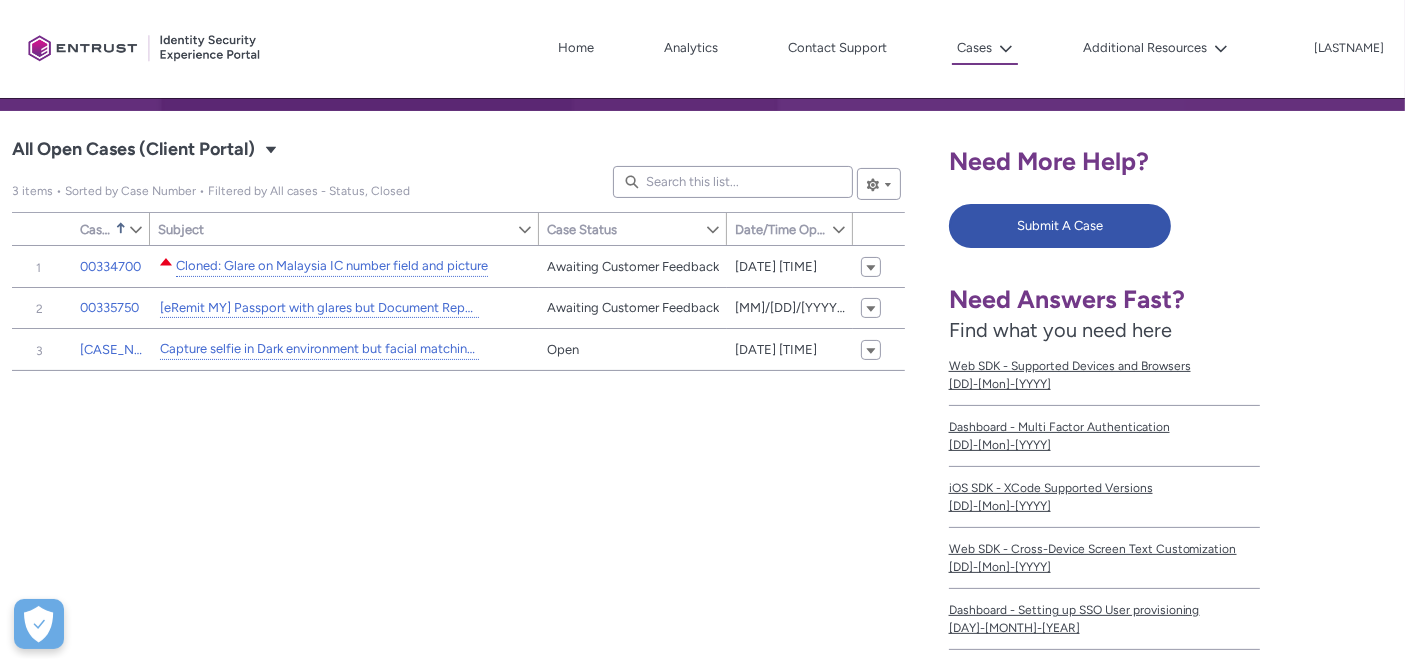 scroll, scrollTop: 333, scrollLeft: 0, axis: vertical 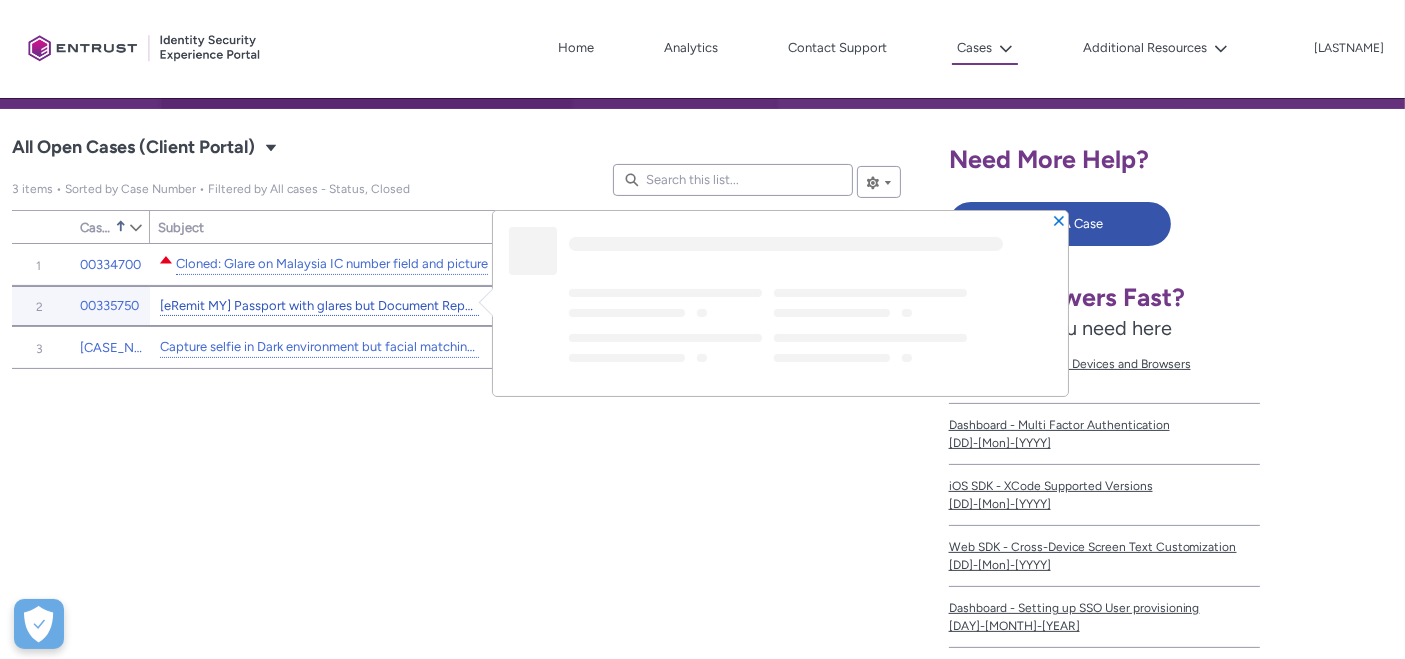 click on "[eRemit MY] Passport with glares but Document Report didnt flag the erroneous" at bounding box center (319, 306) 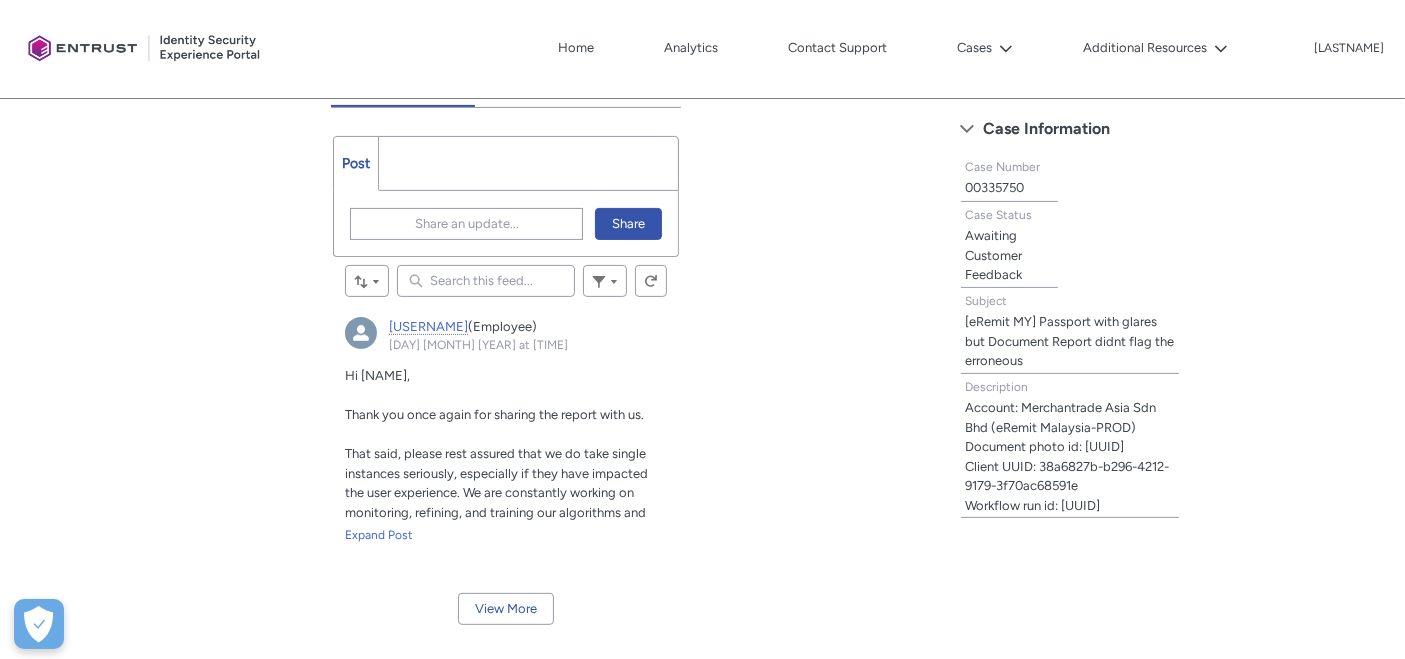 scroll, scrollTop: 528, scrollLeft: 0, axis: vertical 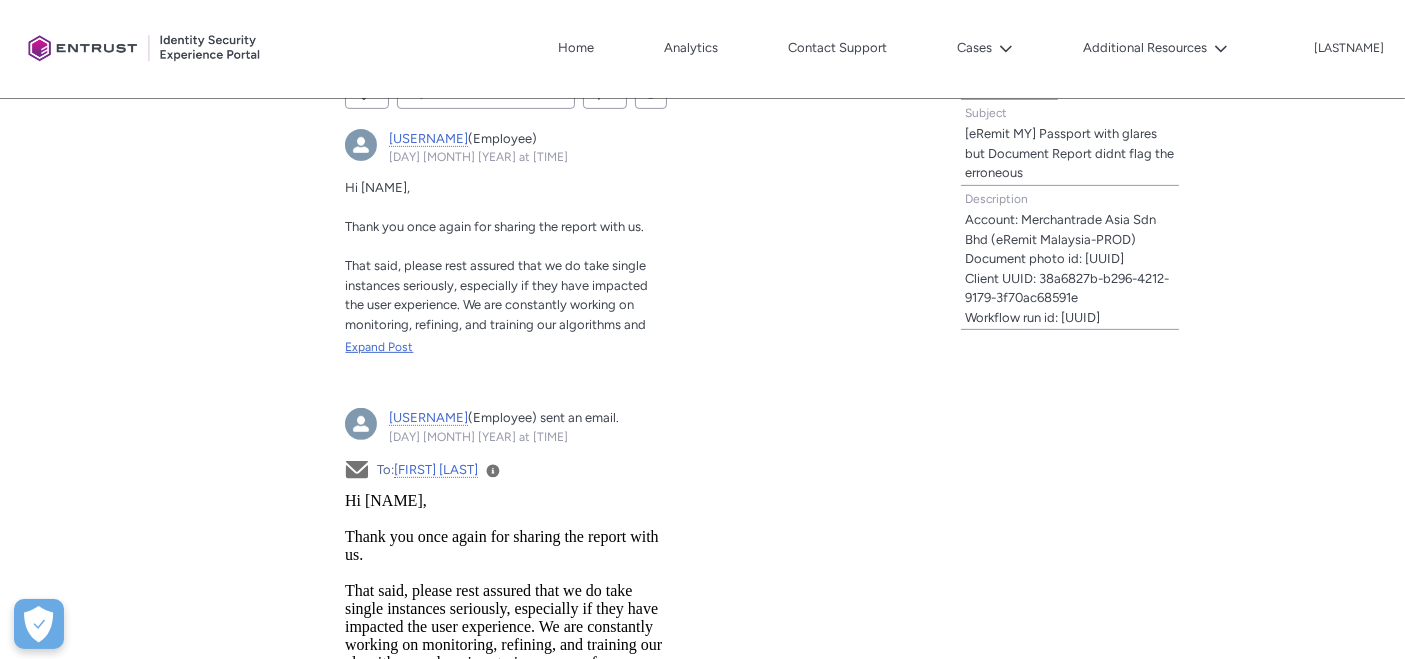 click on "Expand Post" at bounding box center (506, 347) 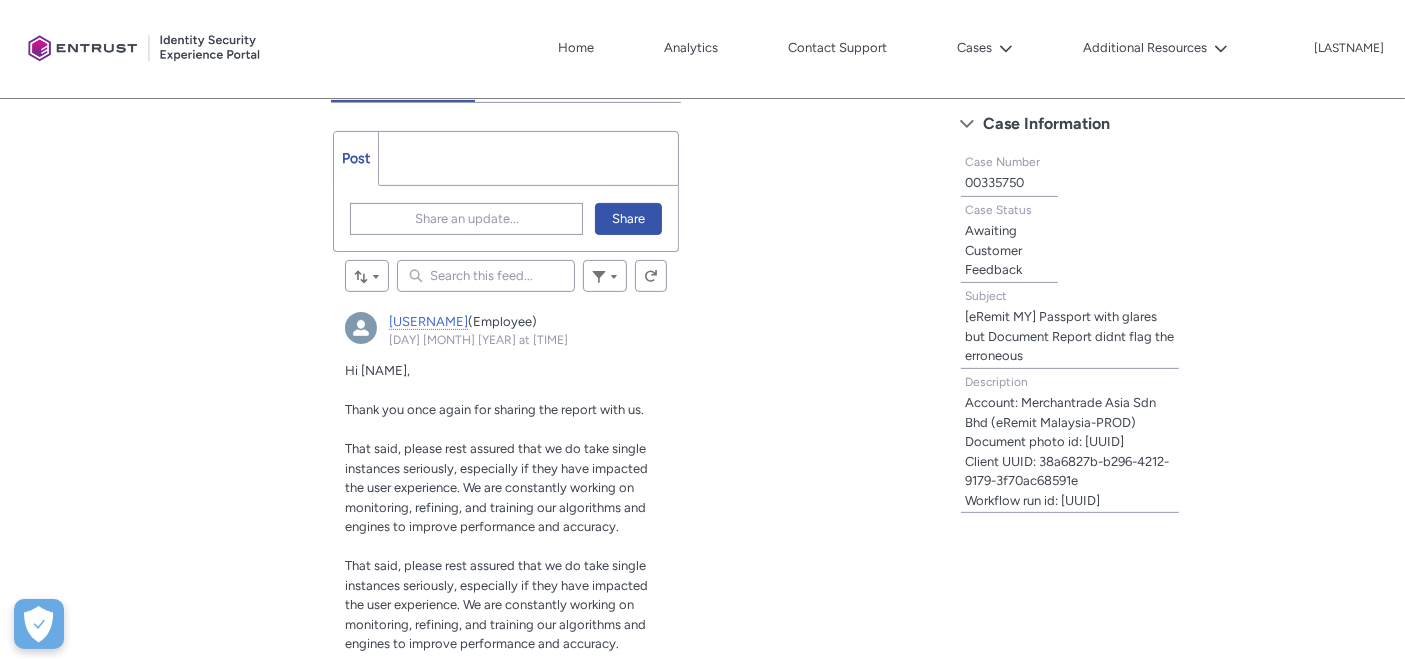 scroll, scrollTop: 417, scrollLeft: 0, axis: vertical 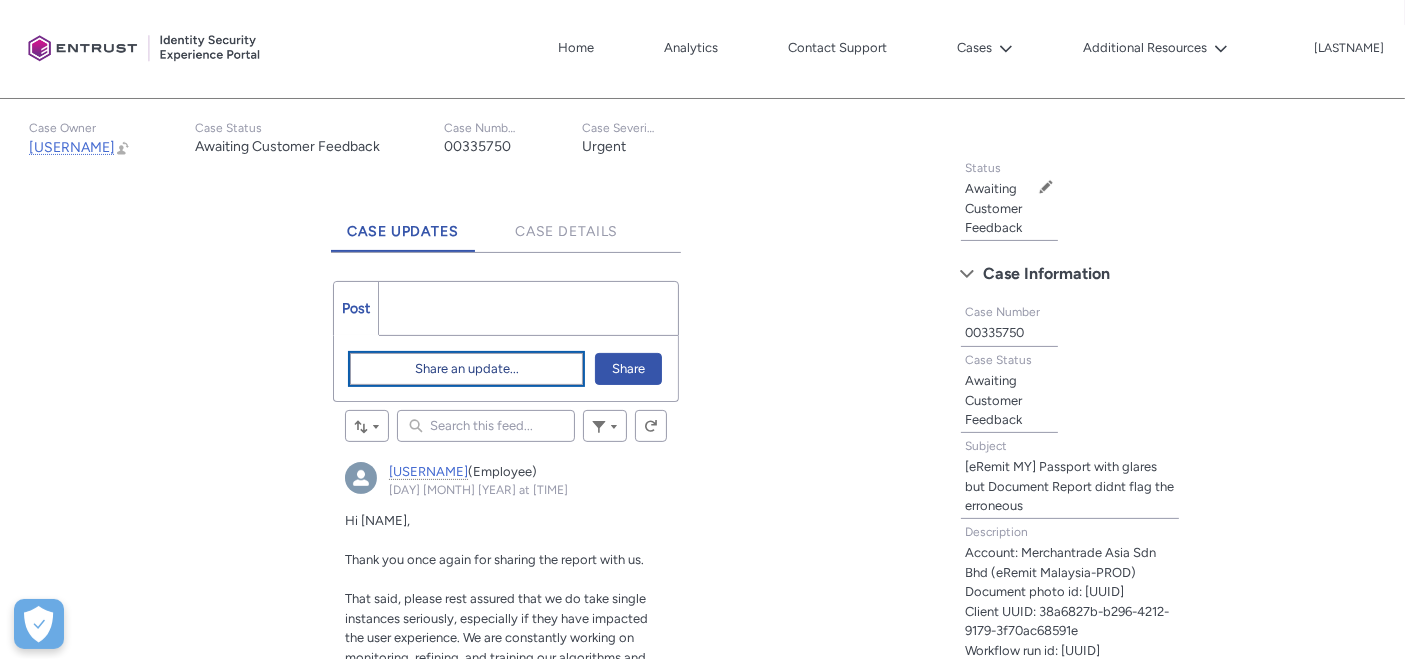 click on "Share an update..." at bounding box center (467, 369) 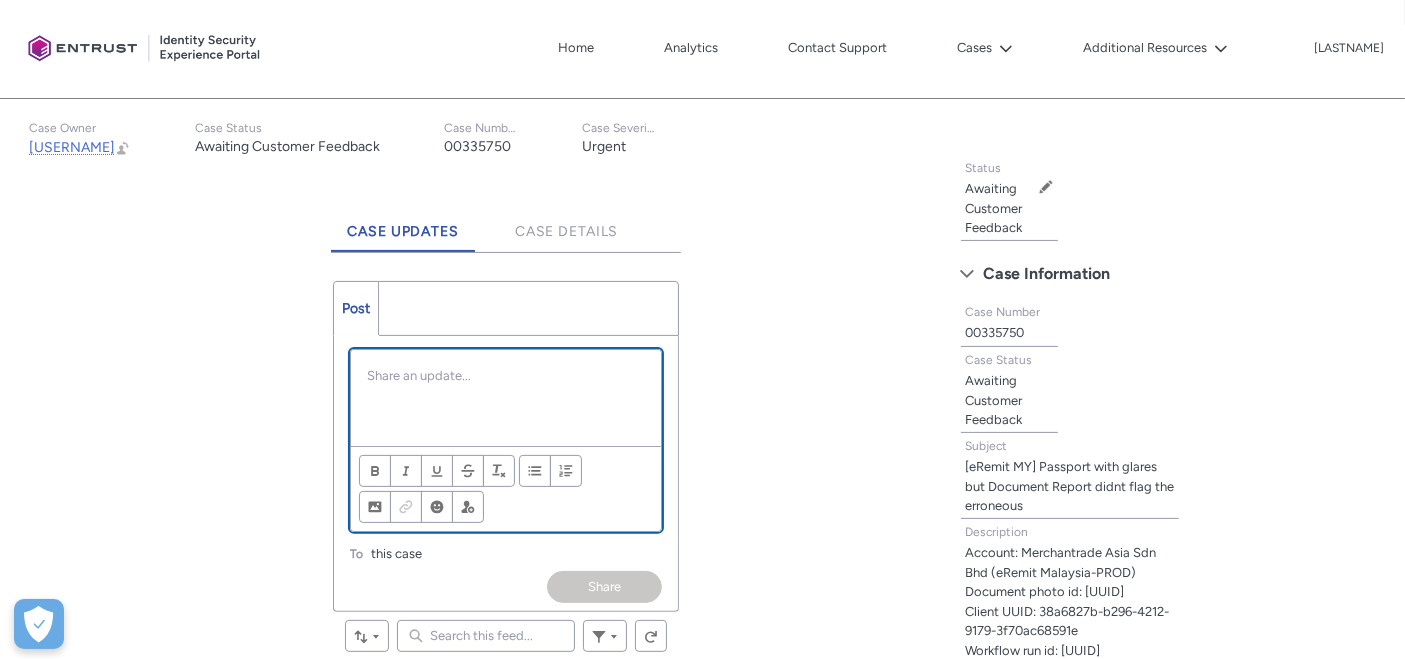 scroll, scrollTop: 202, scrollLeft: 0, axis: vertical 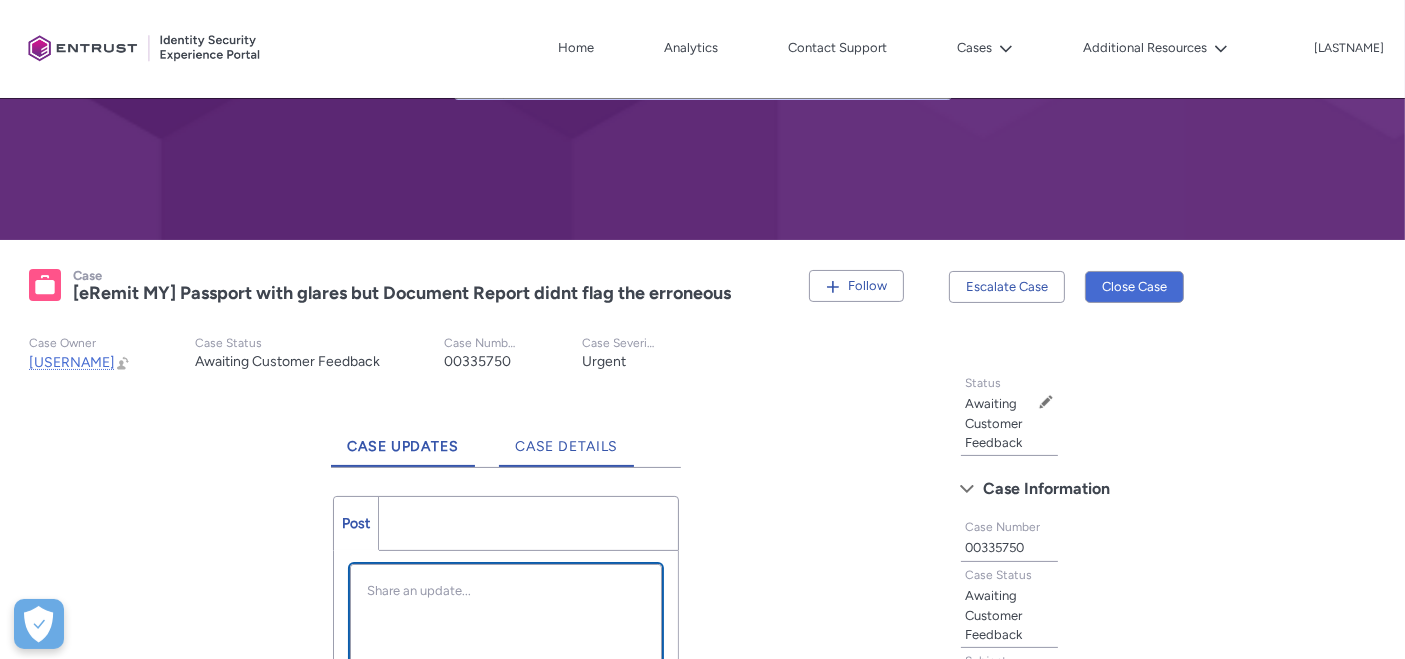 type 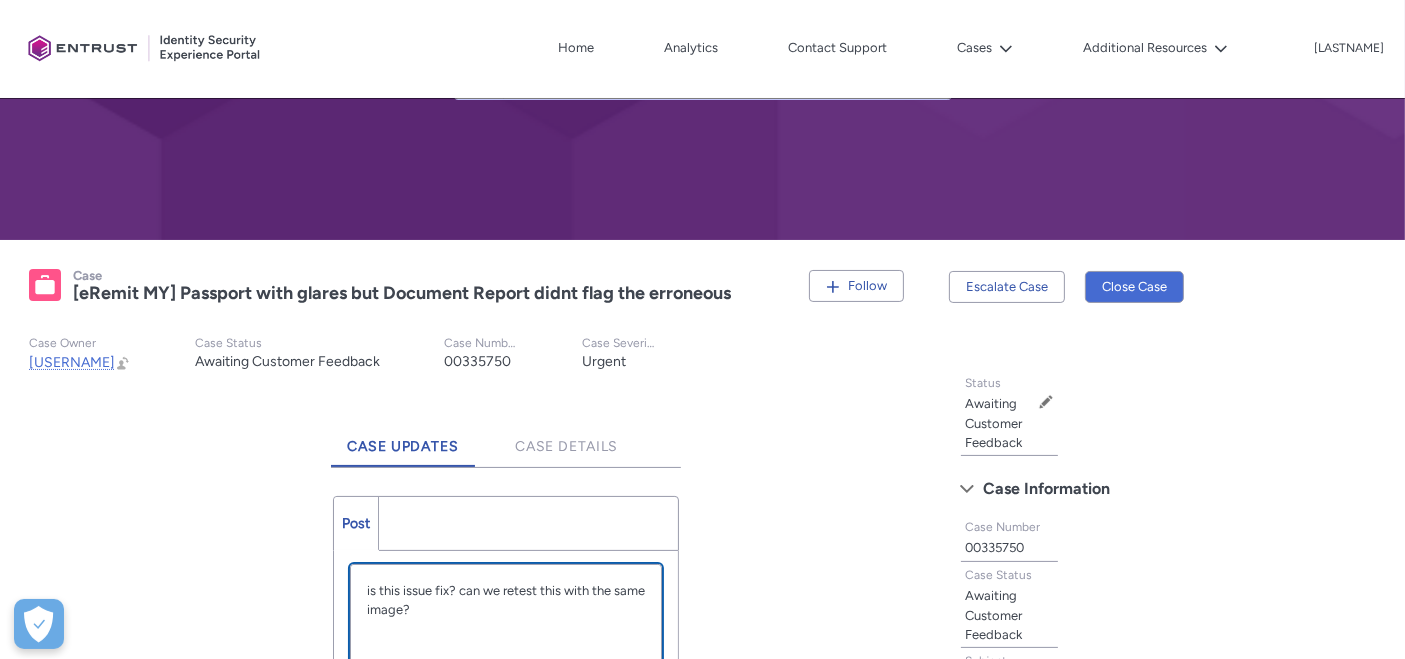scroll, scrollTop: 313, scrollLeft: 0, axis: vertical 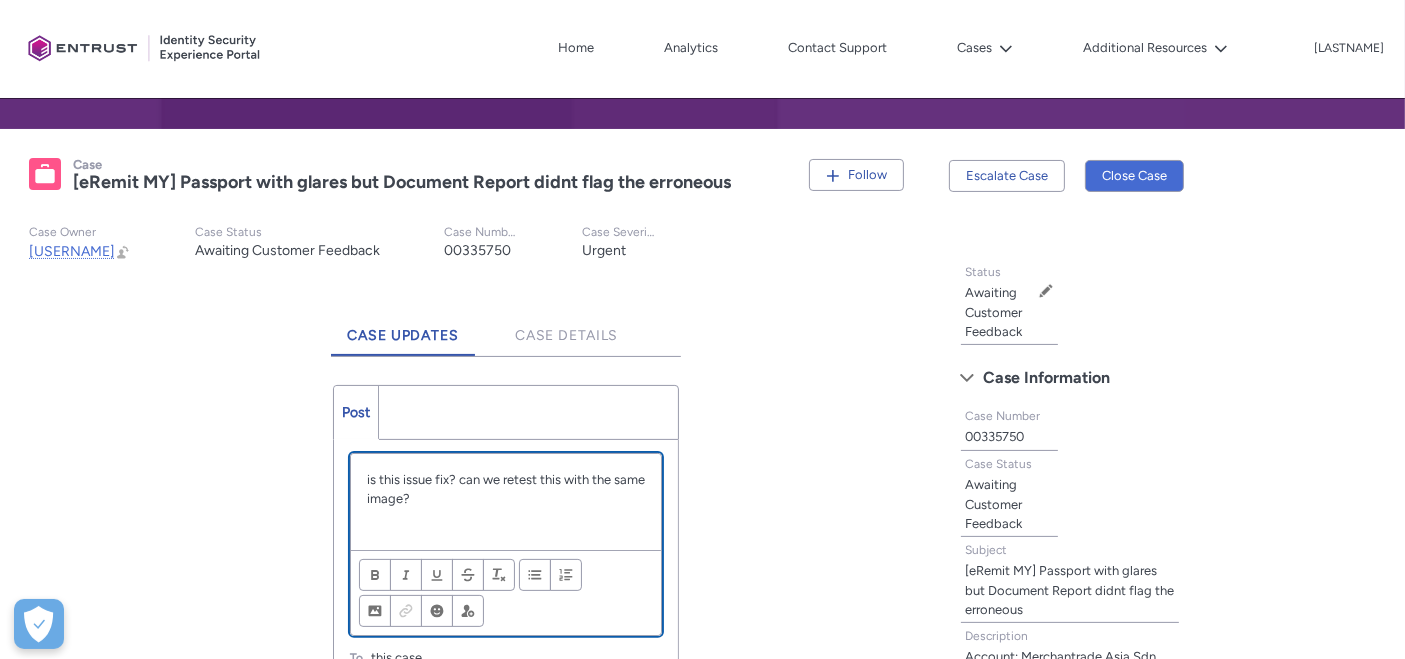 click on "is this issue fix? can we retest this with the same image?" at bounding box center (506, 489) 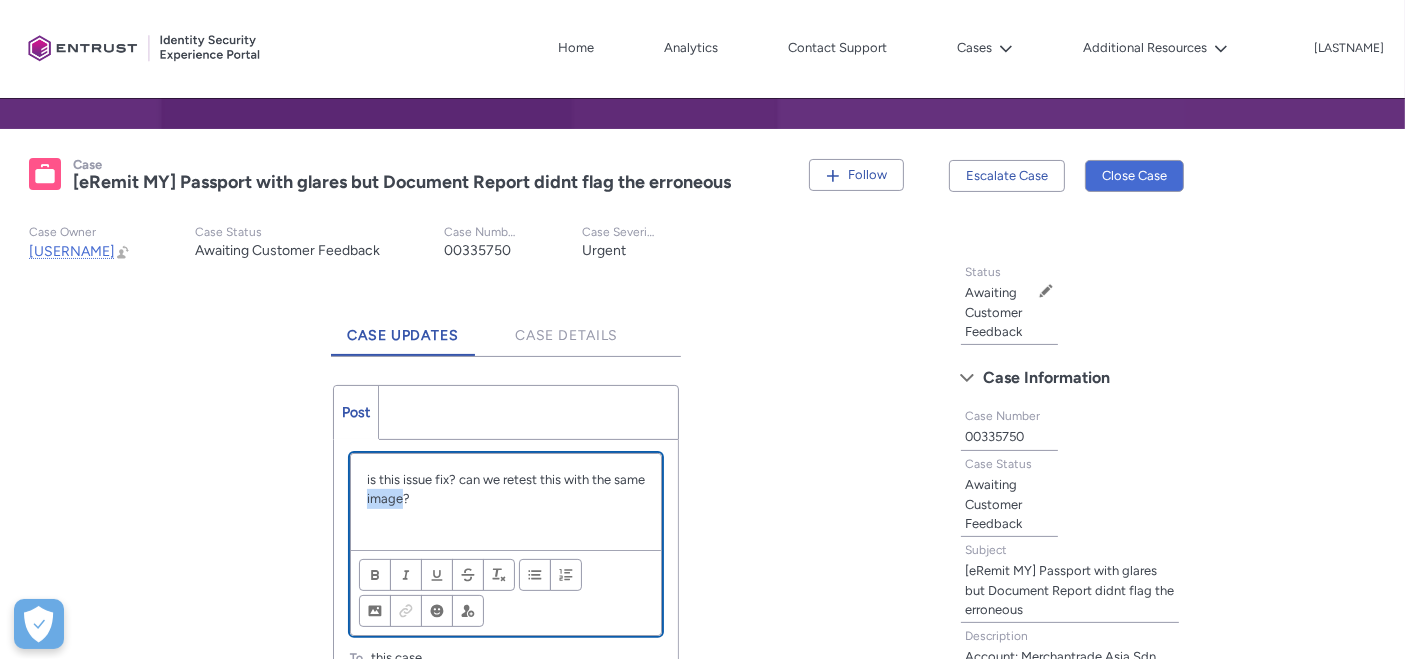 click on "is this issue fix? can we retest this with the same image?" at bounding box center [506, 489] 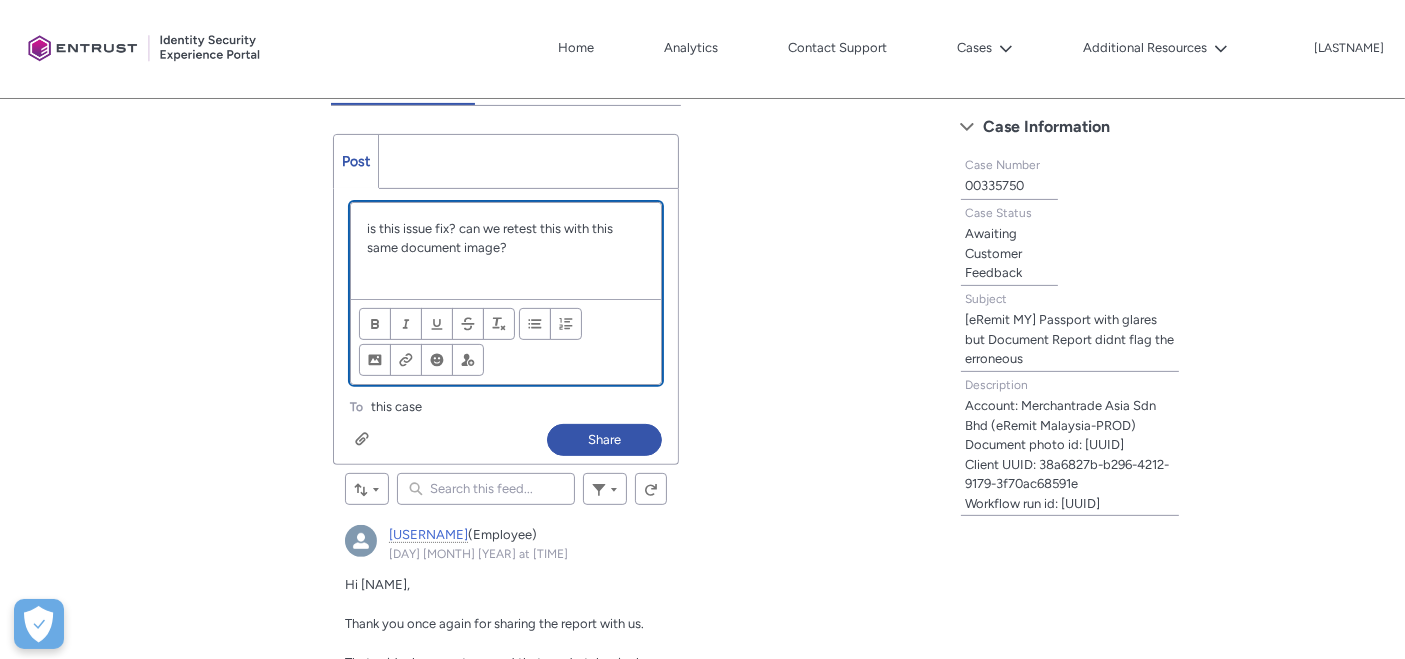 scroll, scrollTop: 646, scrollLeft: 0, axis: vertical 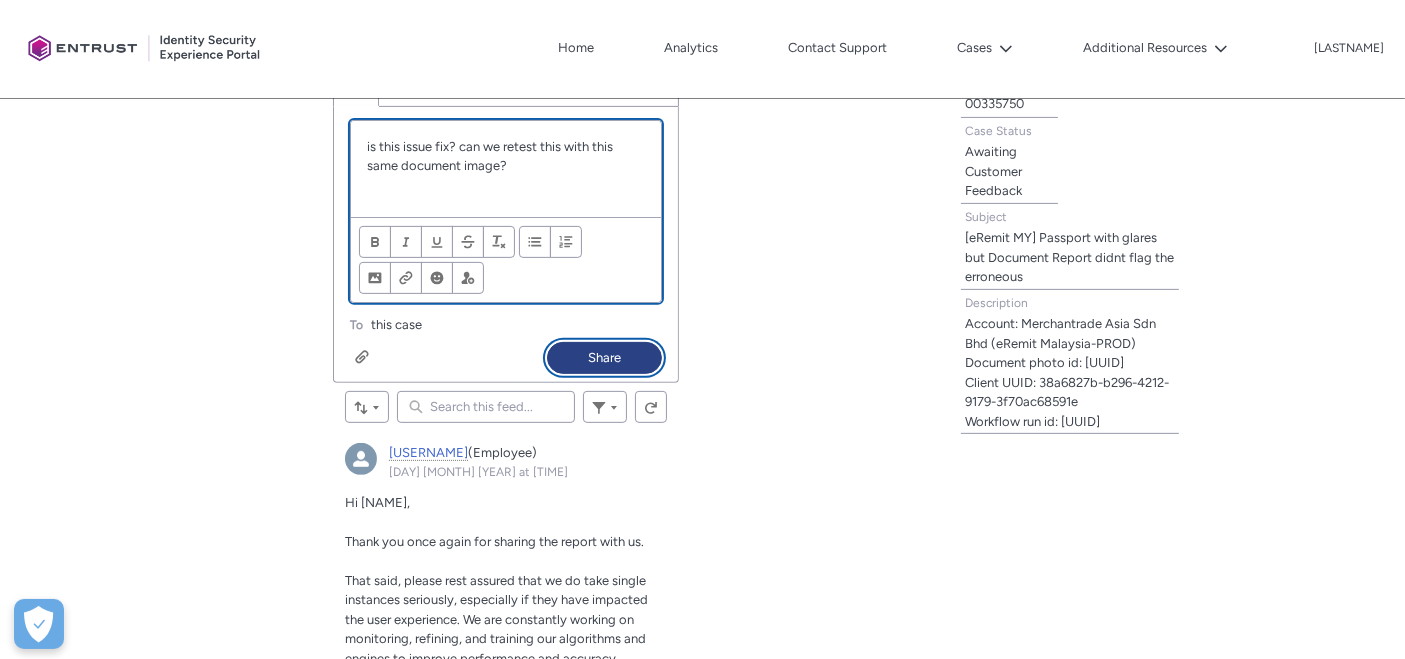 click on "Share" at bounding box center [604, 358] 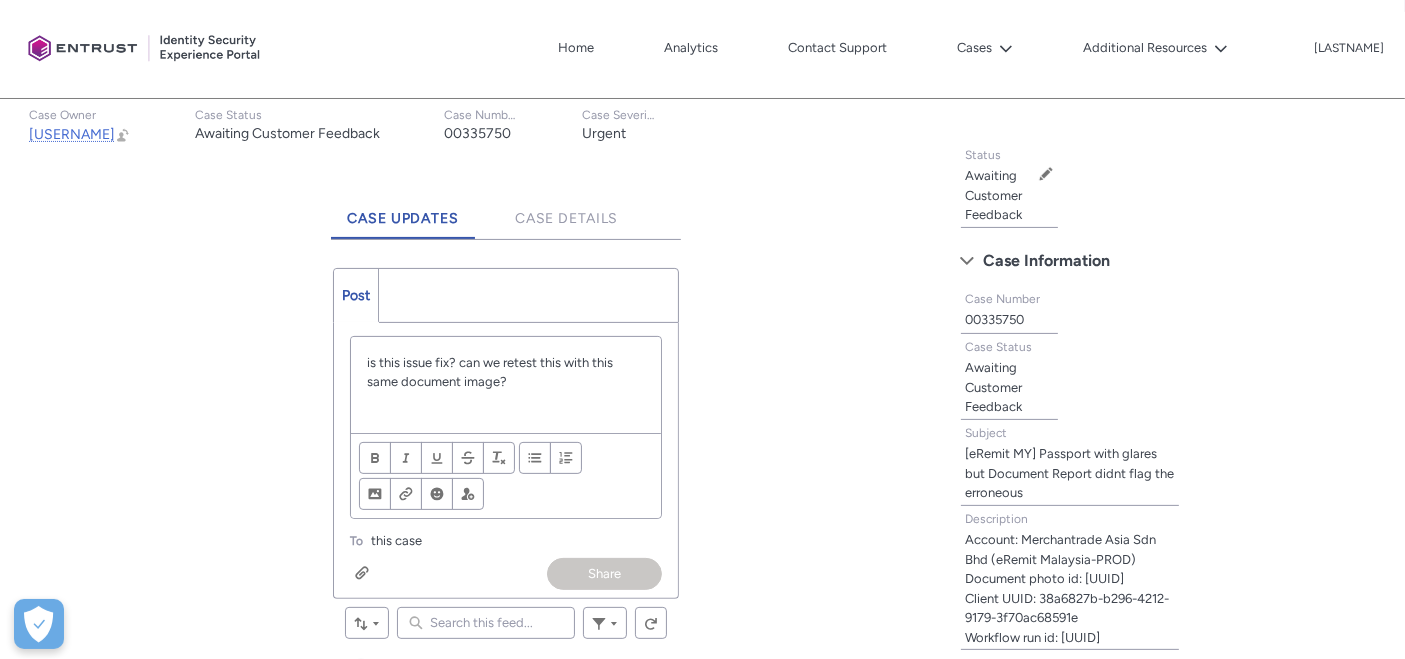 scroll, scrollTop: 424, scrollLeft: 0, axis: vertical 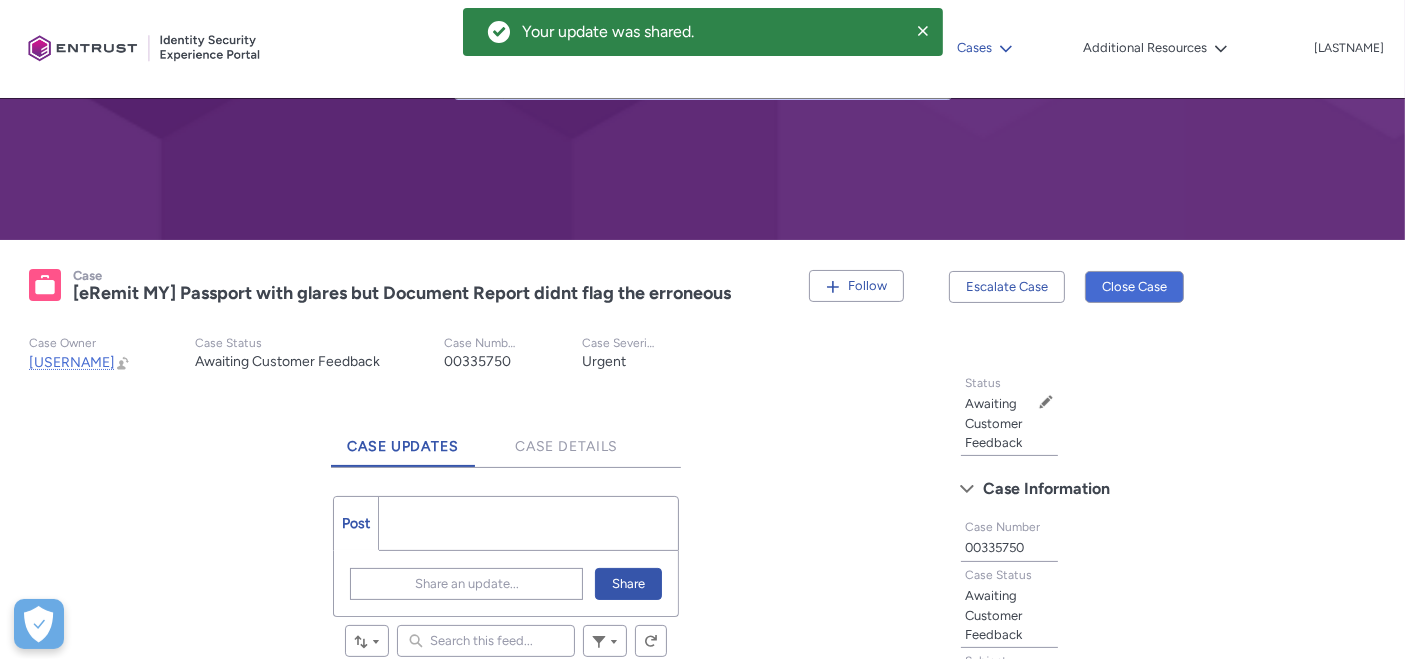 click on "Cases" at bounding box center [985, 48] 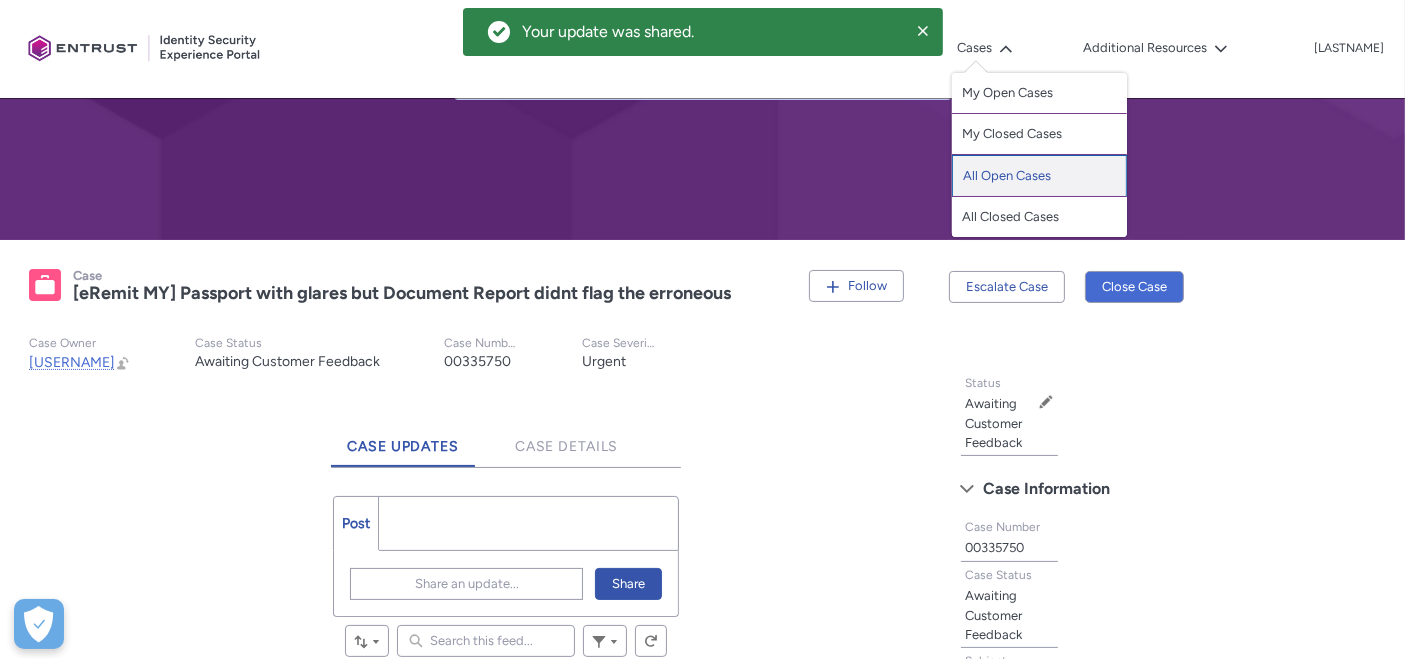click on "All Open Cases" at bounding box center [1039, 176] 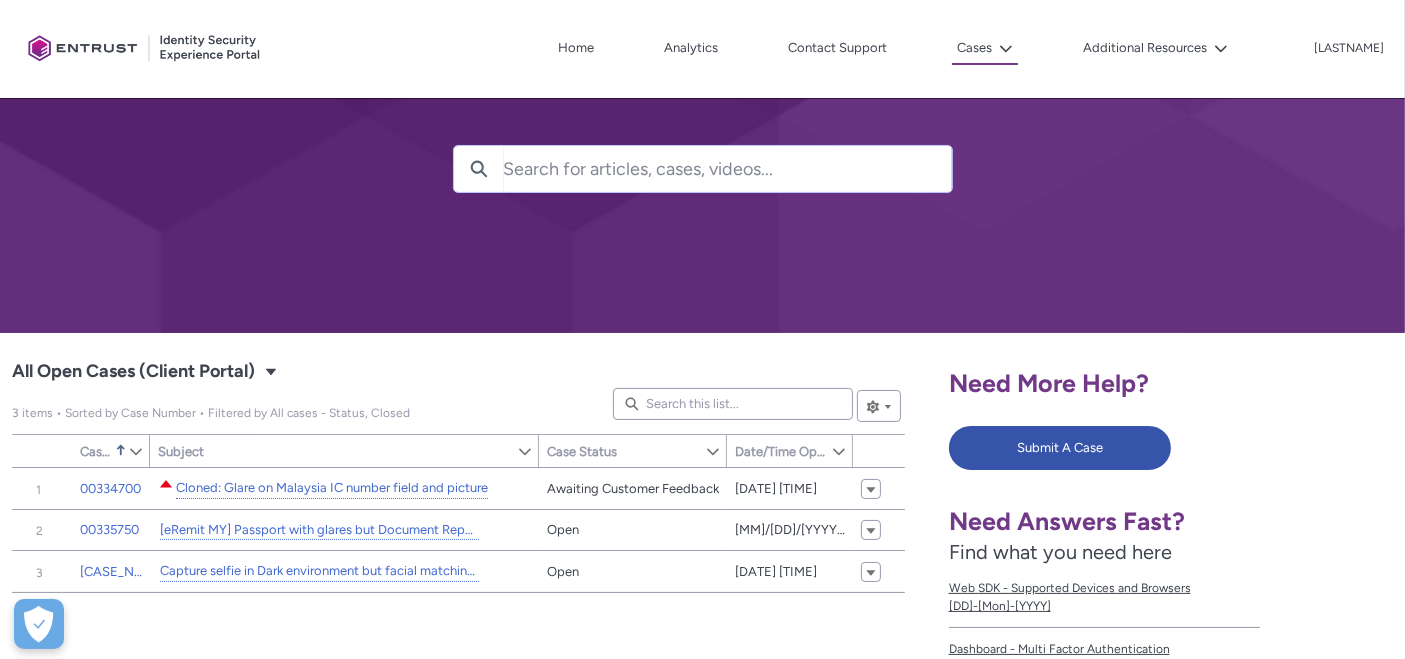 scroll, scrollTop: 222, scrollLeft: 0, axis: vertical 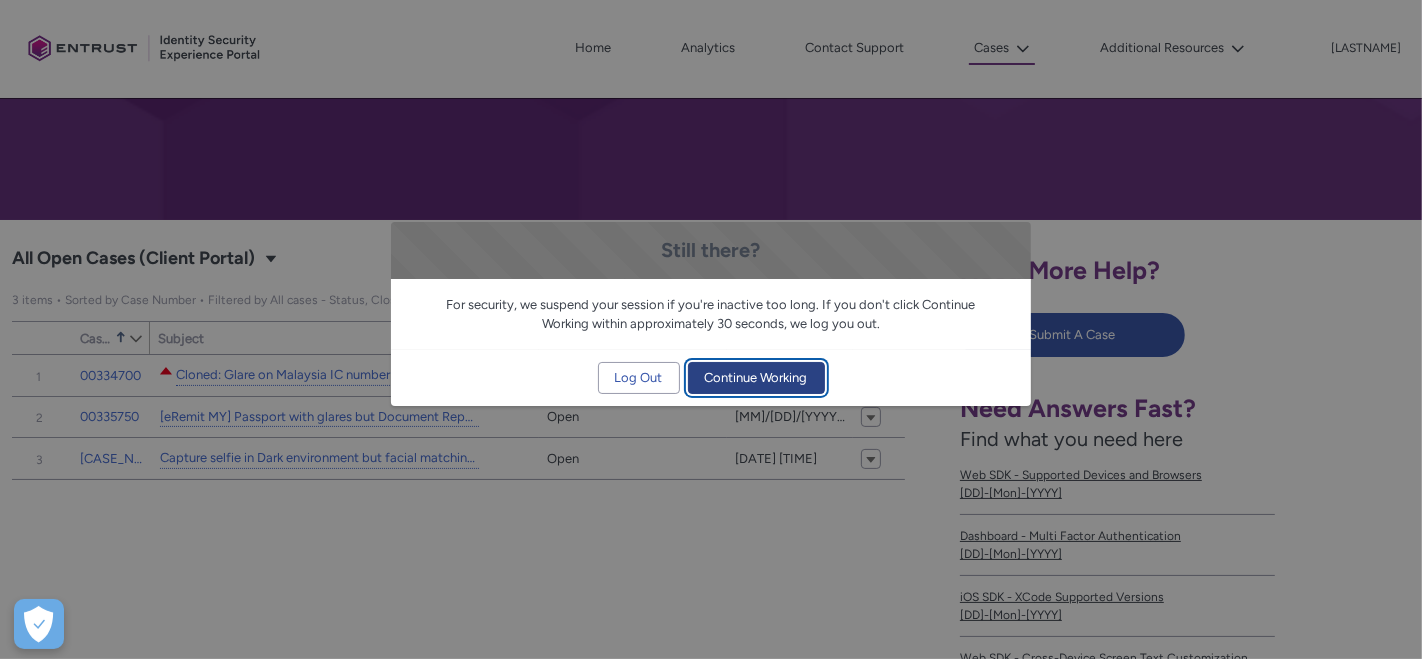 click on "Continue Working" at bounding box center (756, 378) 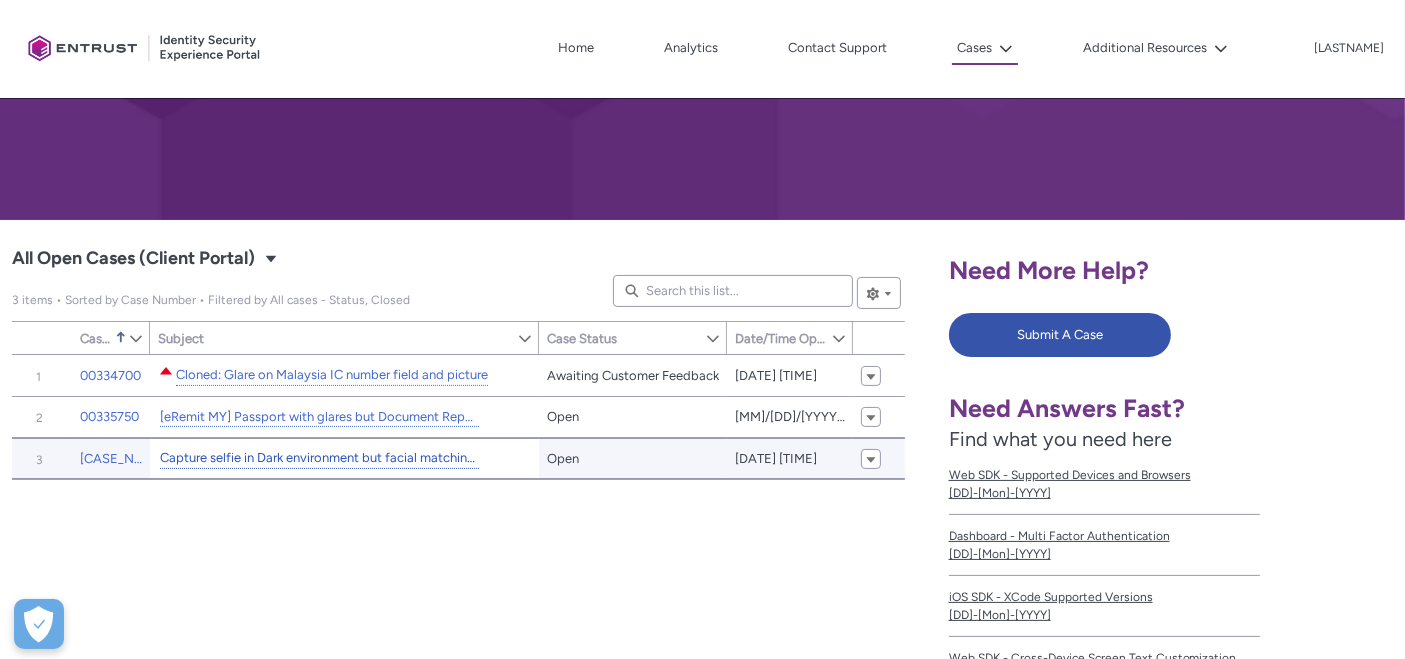 click on "Capture selfie in Dark environment but facial matching & spoofing detecting score getting above 0.9" at bounding box center (319, 458) 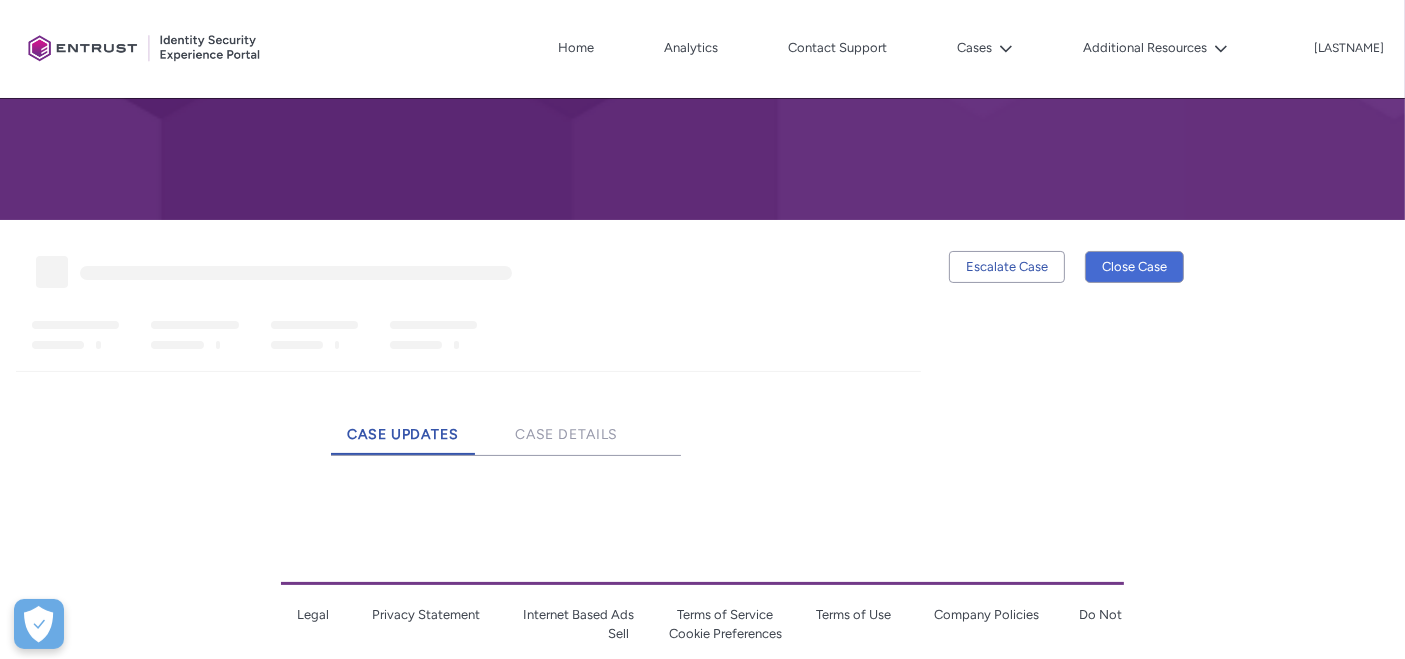 scroll, scrollTop: 0, scrollLeft: 0, axis: both 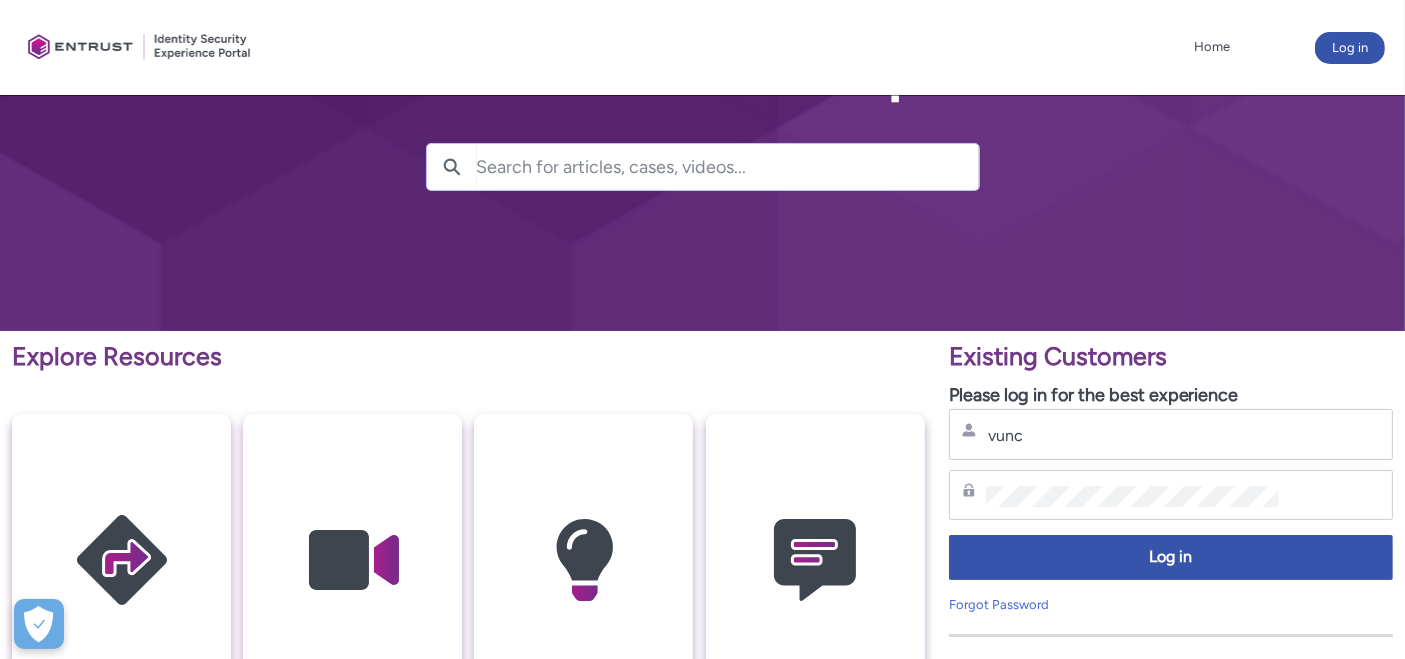 type on "vunchin@mtradeasia.com" 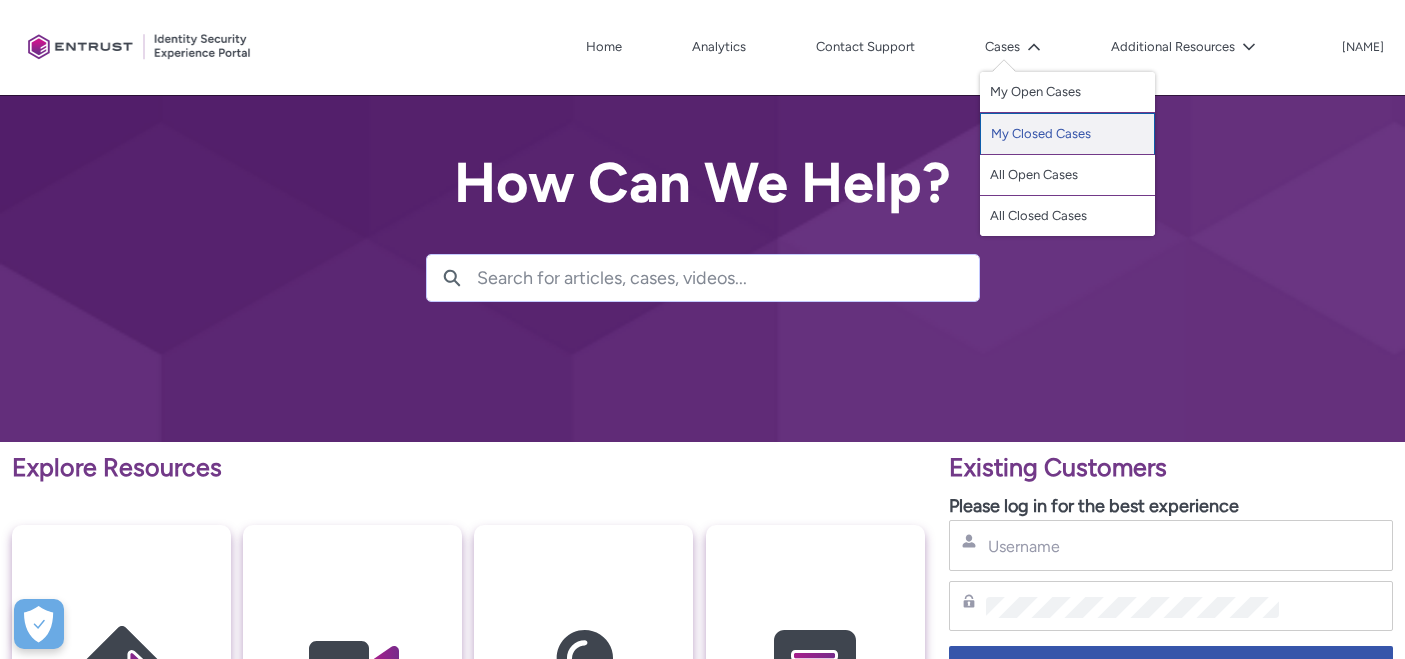 scroll, scrollTop: 0, scrollLeft: 0, axis: both 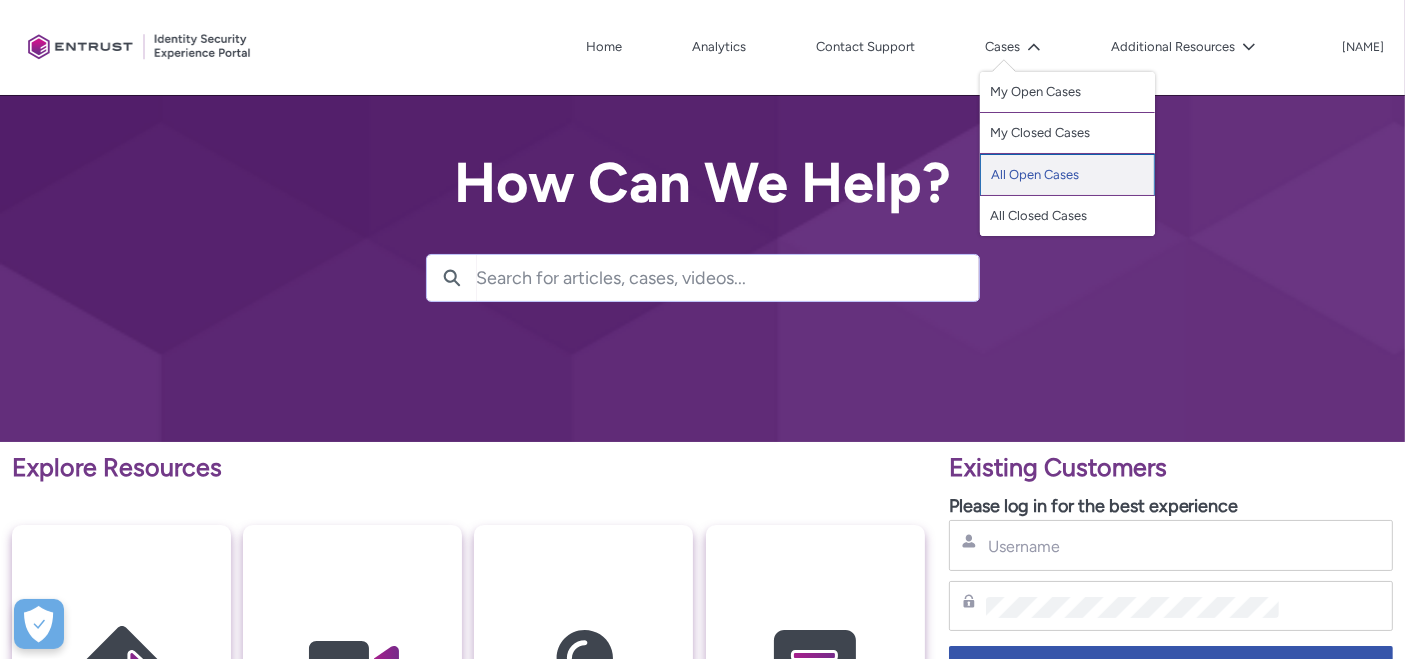click on "All Open Cases" at bounding box center (1067, 175) 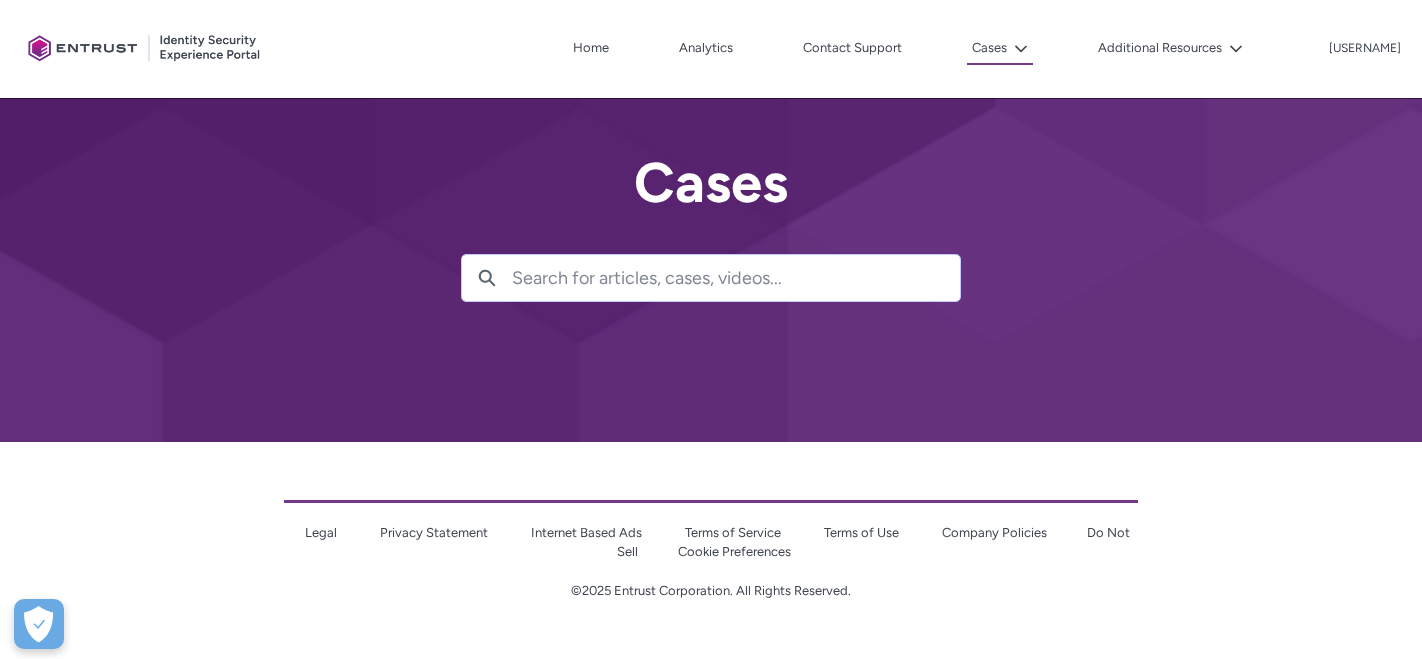 click on "Cases" at bounding box center (1000, 49) 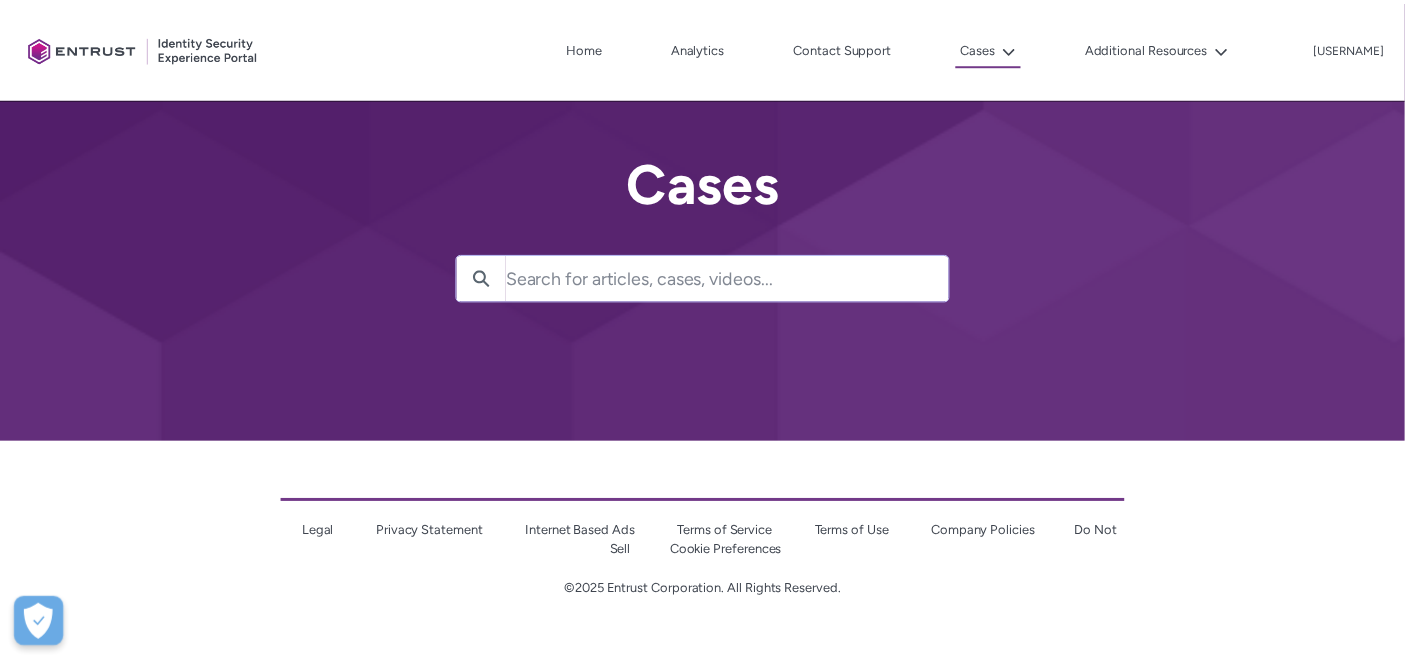scroll, scrollTop: 0, scrollLeft: 0, axis: both 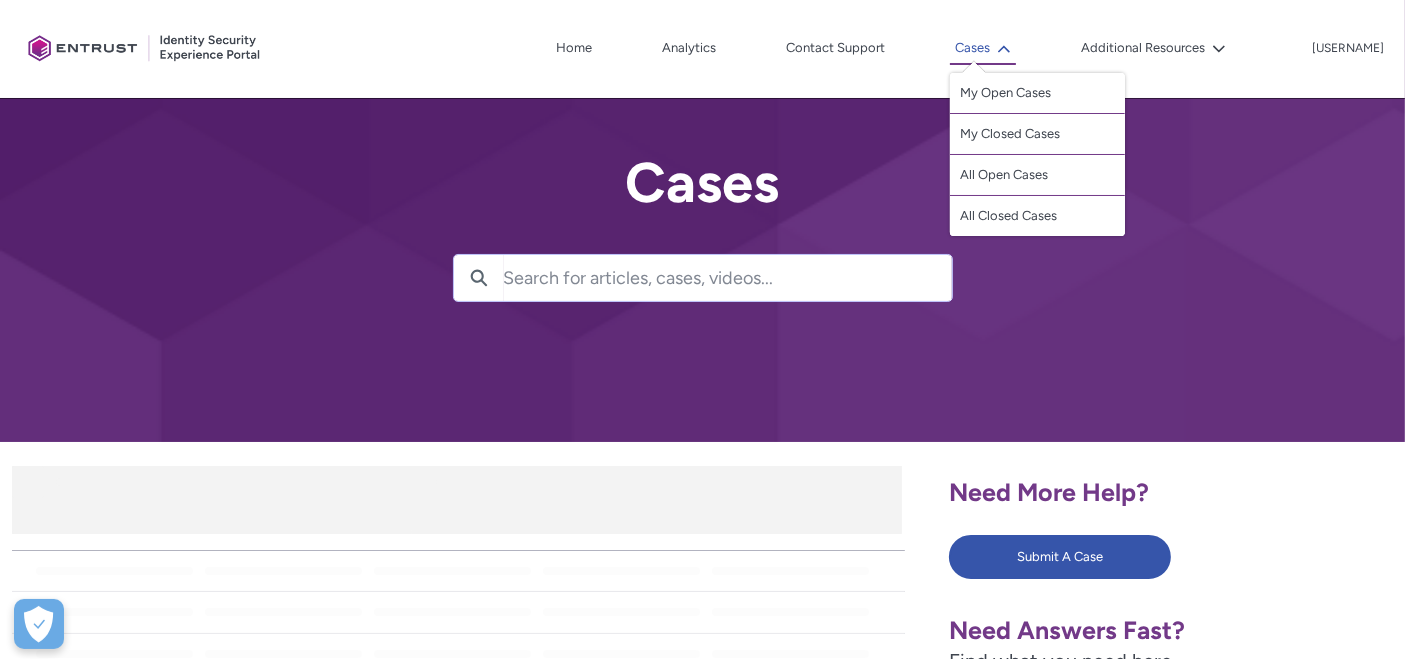 click 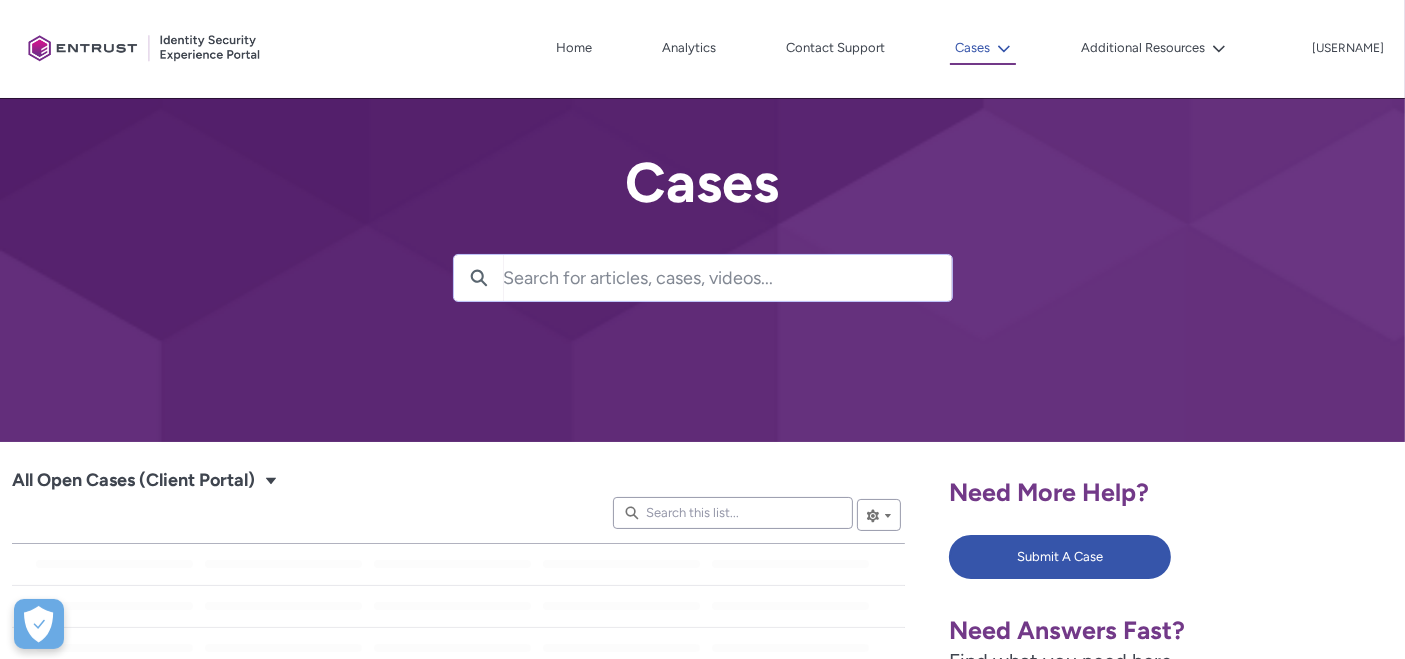 click 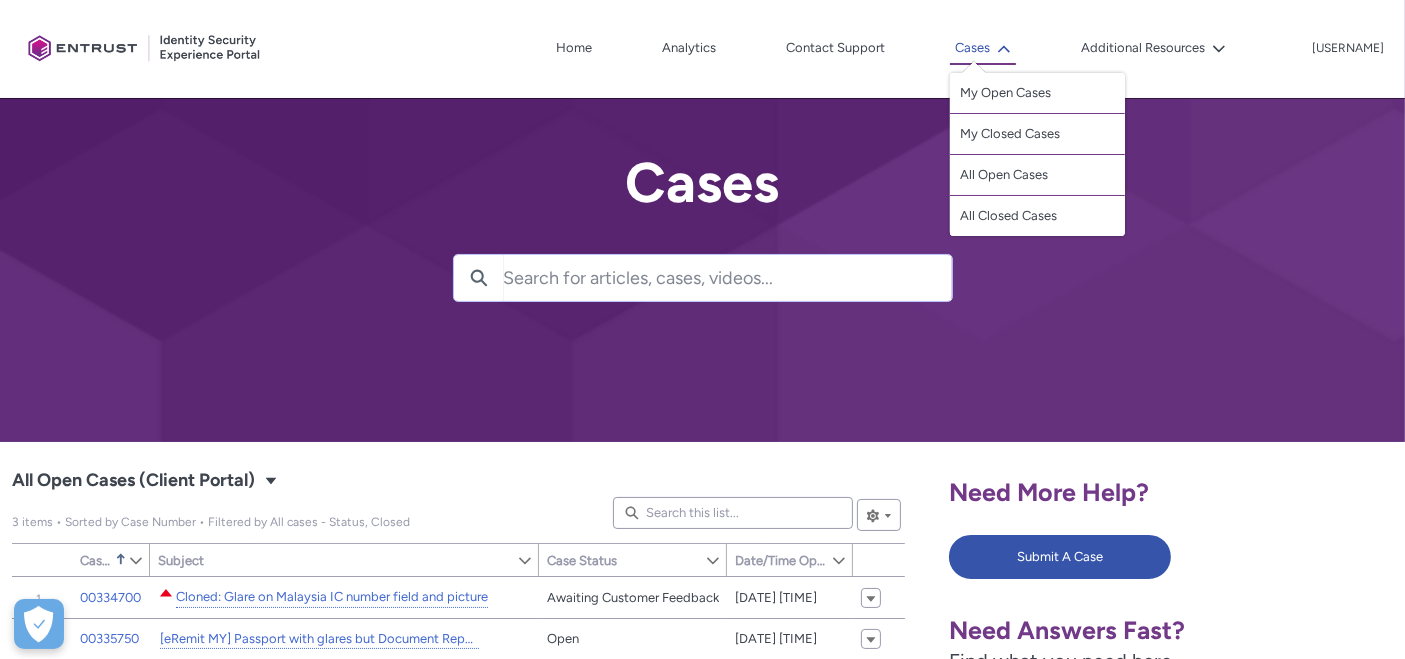 click 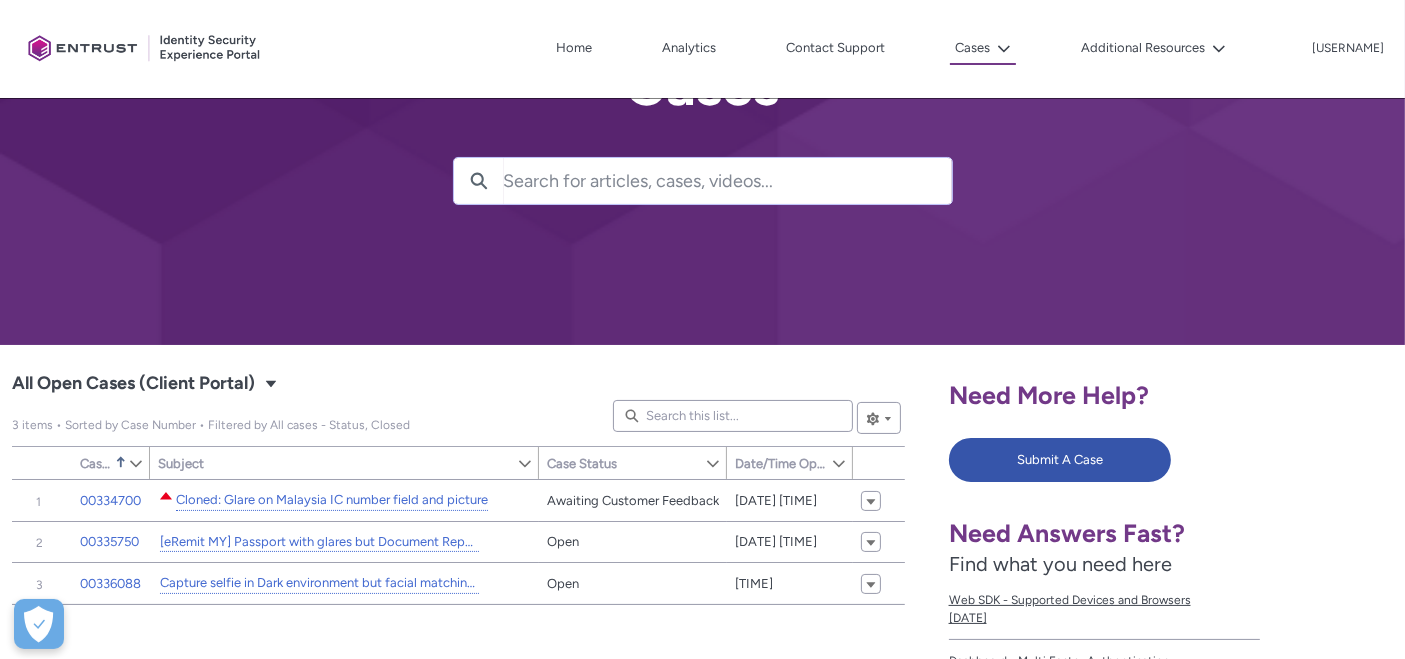 scroll, scrollTop: 222, scrollLeft: 0, axis: vertical 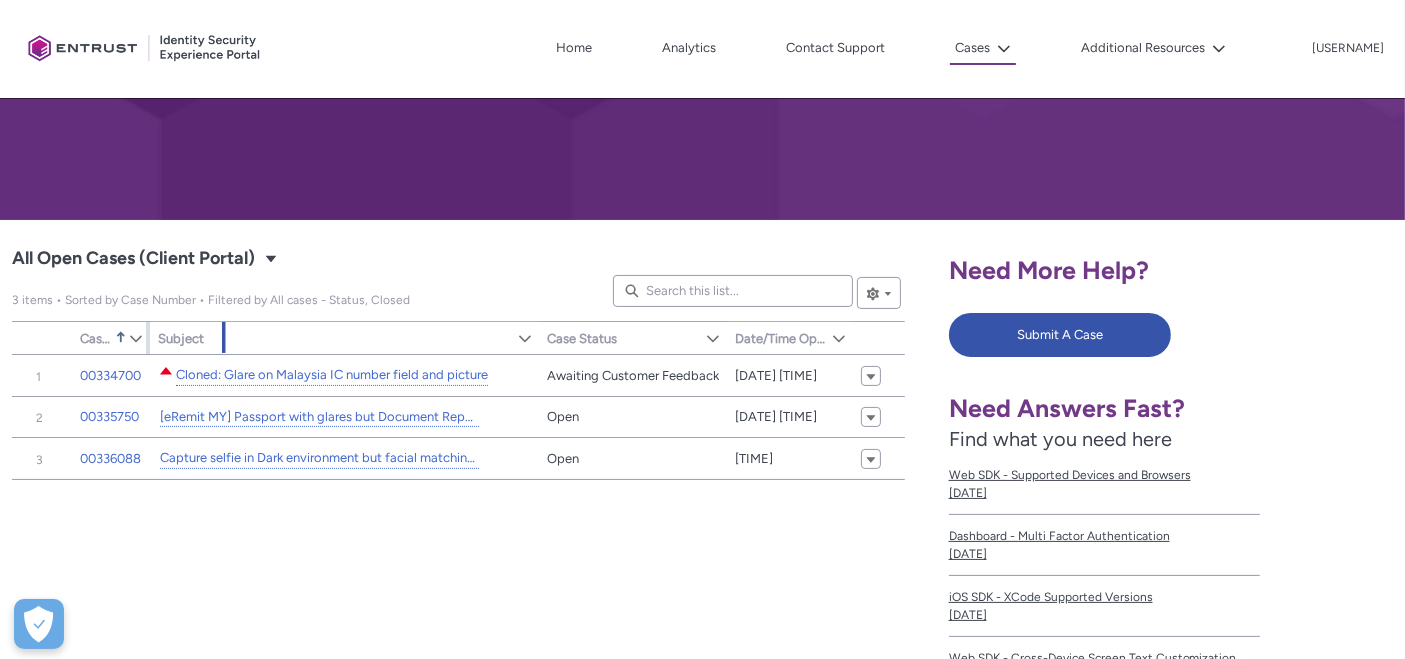 drag, startPoint x: 145, startPoint y: 333, endPoint x: 220, endPoint y: 344, distance: 75.802376 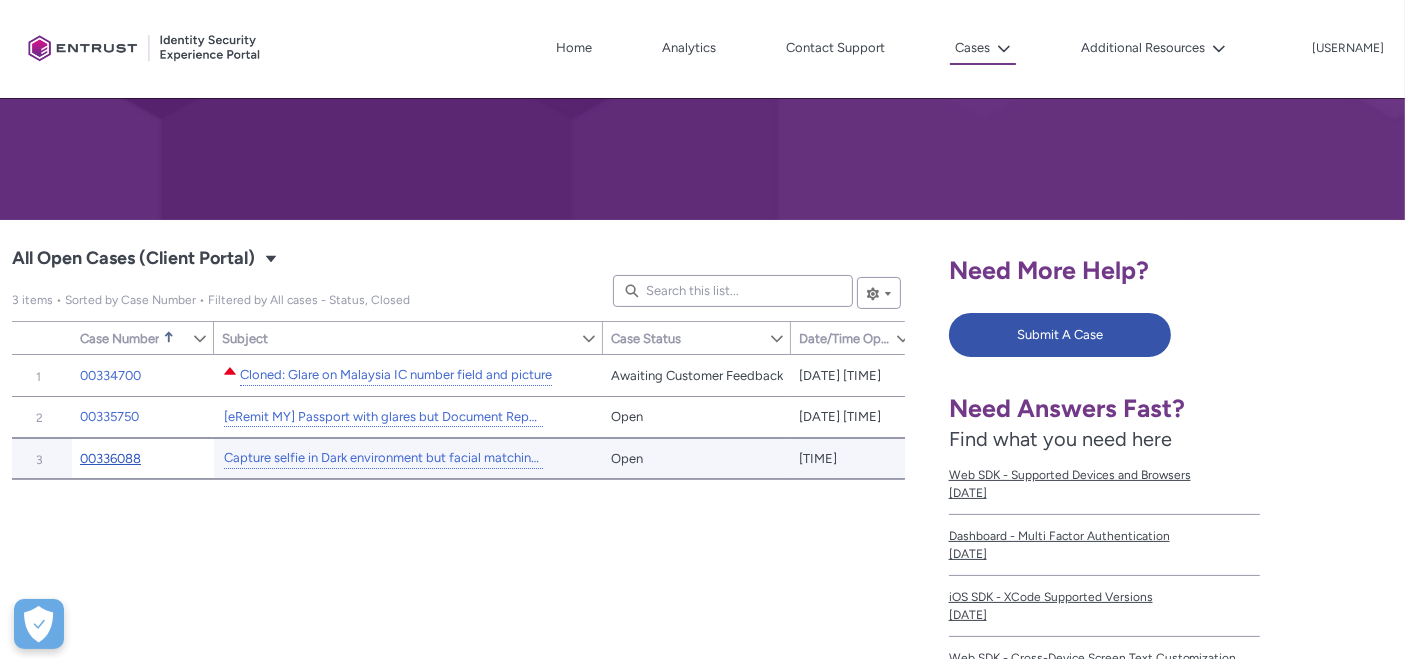 click on "Item Number Sort Case Number Sorted Ascending Show Case Number Column Actions Sort Subject Show Subject Column Actions Sort Case Status Show Case Status Column Actions Sort Date/Time Opened Show Date/Time Opened Column Actions Action 00334700 Escalated Cloned: Glare on Malaysia IC number field and picture Awaiting Customer Feedback [DATE] [TIME]
Show Actions 00335750 [eRemit MY] Passport with glares but Document Report didnt flag the erroneous Open [DATE] [TIME]
Show Actions 00336088 Capture selfie in Dark environment but facial matching & spoofing detecting score getting above 0.9 Open [DATE] [TIME]
Show Actions" at bounding box center (458, 639) 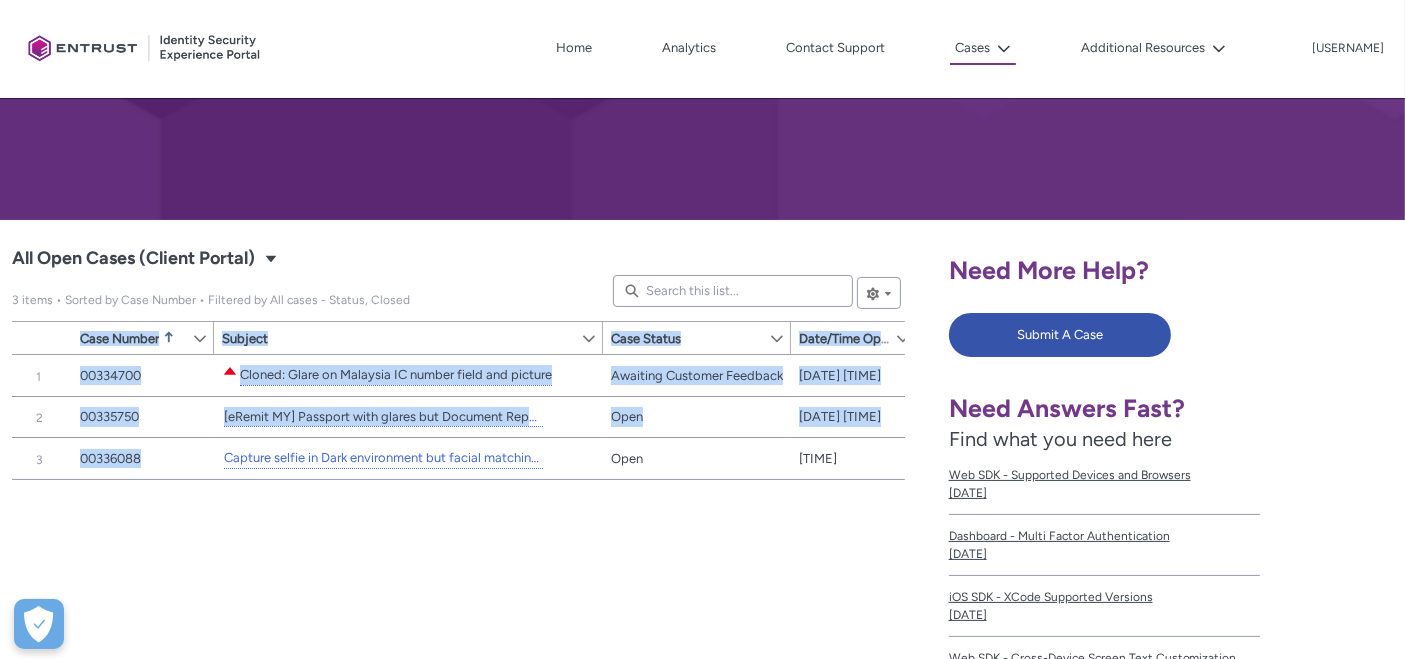 click on "Item Number Sort Case Number Sorted Ascending Show Case Number Column Actions Sort Subject Show Subject Column Actions Sort Case Status Show Case Status Column Actions Sort Date/Time Opened Show Date/Time Opened Column Actions Action 00334700 Escalated Cloned: Glare on Malaysia IC number field and picture Awaiting Customer Feedback [DATE] [TIME]
Show Actions 00335750 [eRemit MY] Passport with glares but Document Report didnt flag the erroneous Open [DATE] [TIME]
Show Actions 00336088 Capture selfie in Dark environment but facial matching & spoofing detecting score getting above 0.9 Open [DATE] [TIME]
Show Actions" at bounding box center [458, 639] 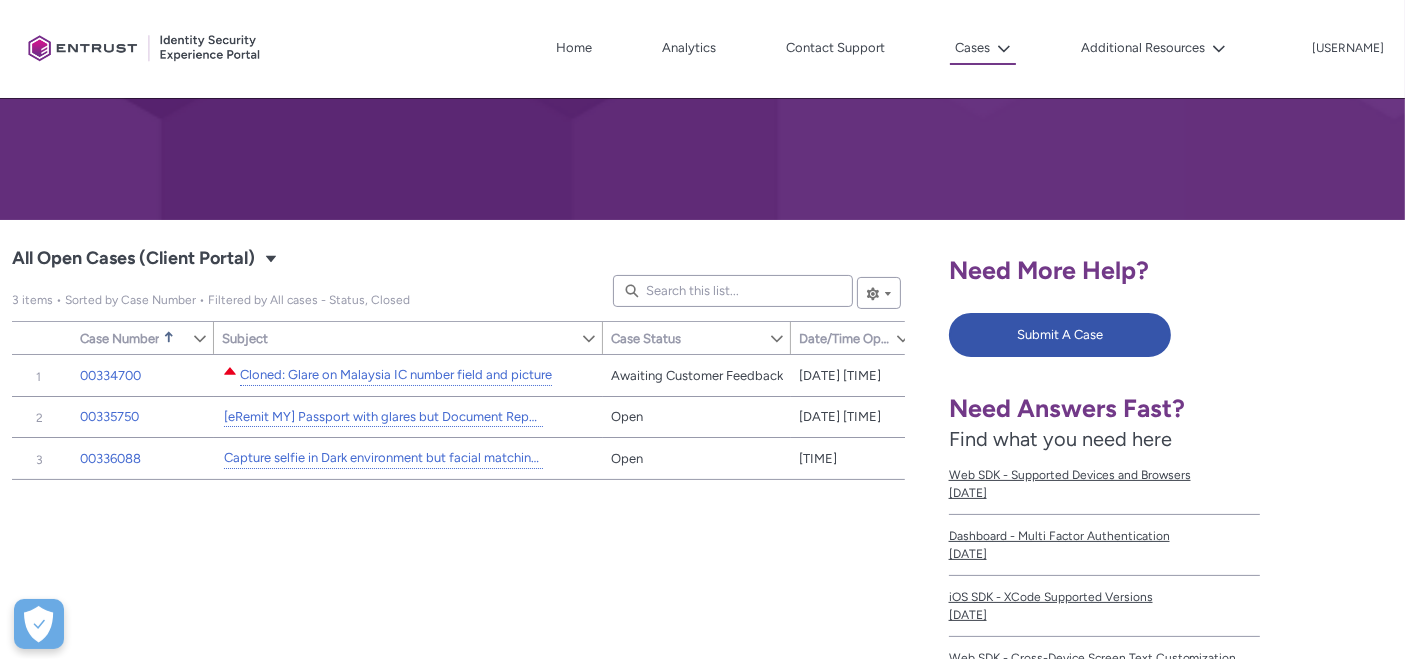 click on "Need More Help?" at bounding box center [1171, 261] 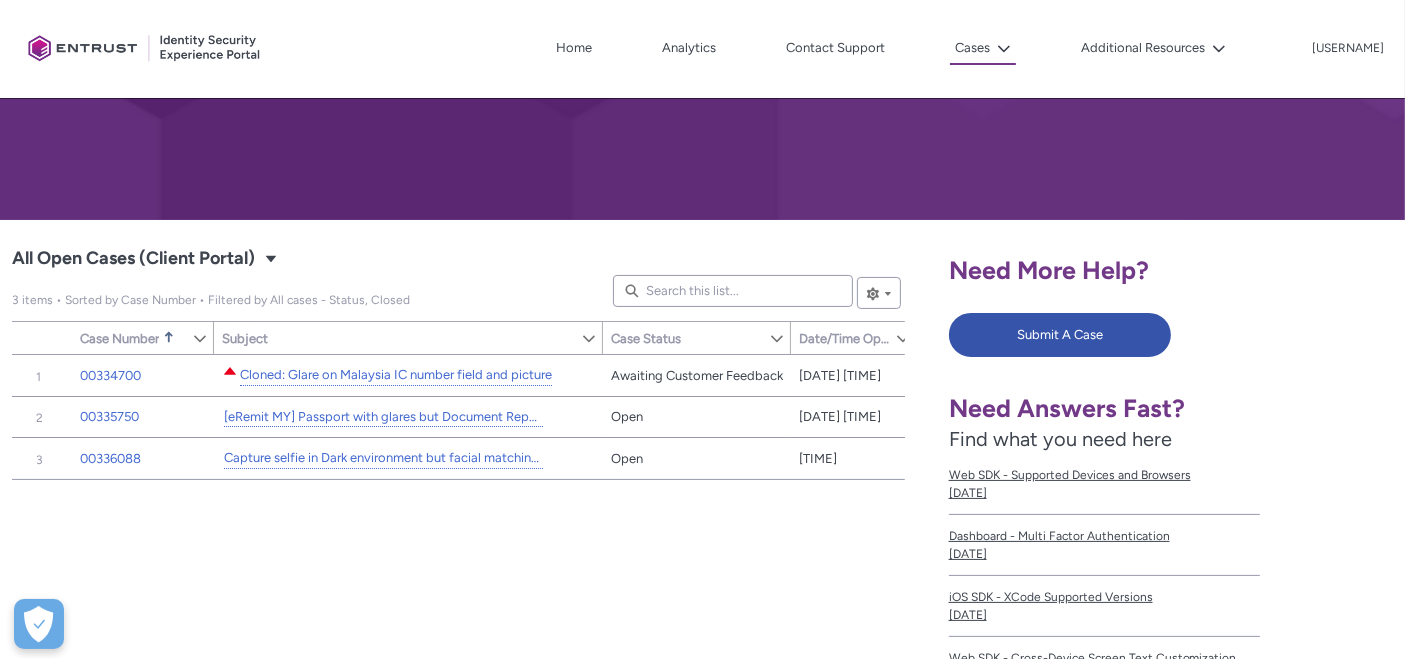 drag, startPoint x: 383, startPoint y: 585, endPoint x: 375, endPoint y: 516, distance: 69.46222 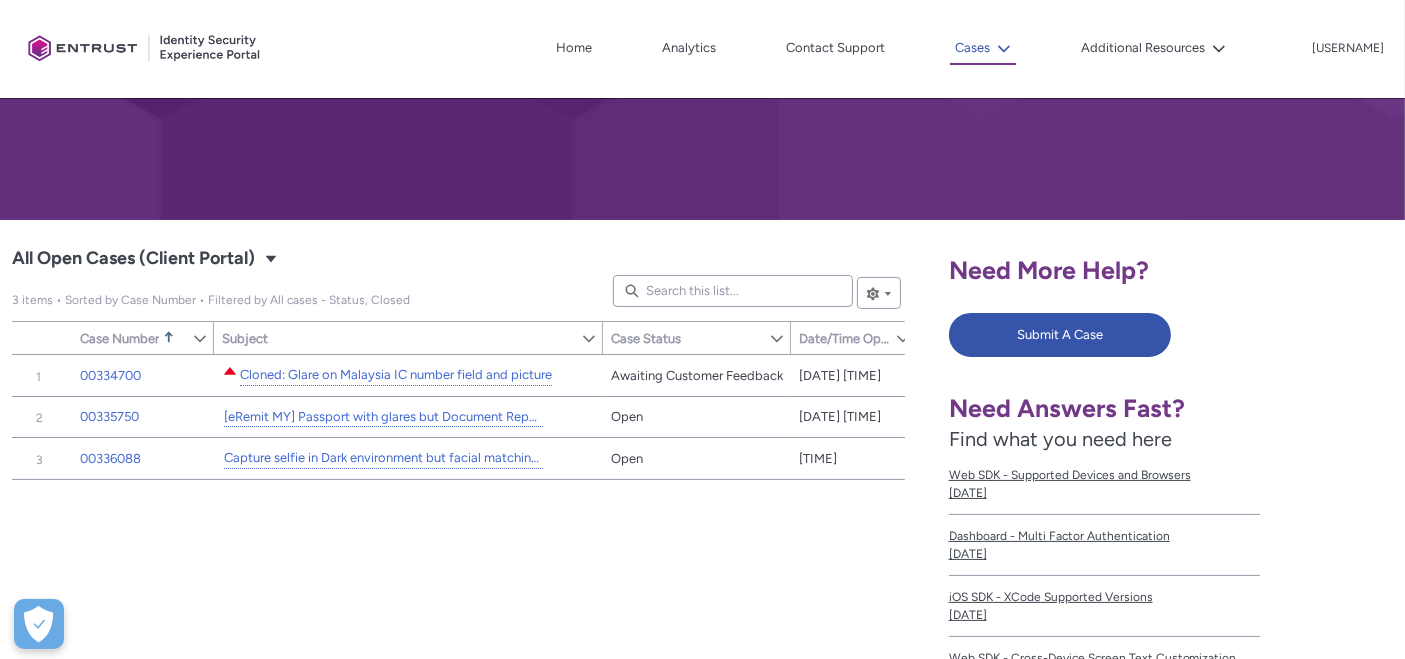 click at bounding box center [1000, 48] 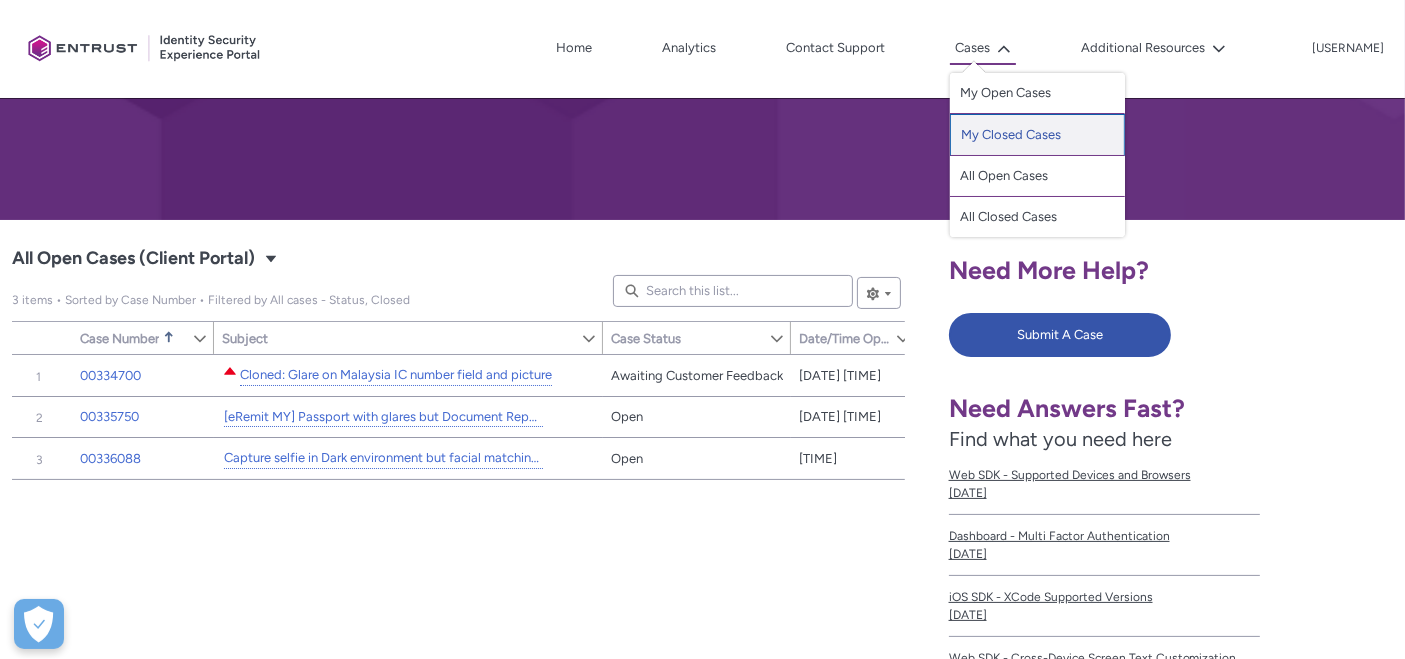 click on "My Closed Cases" at bounding box center [1037, 135] 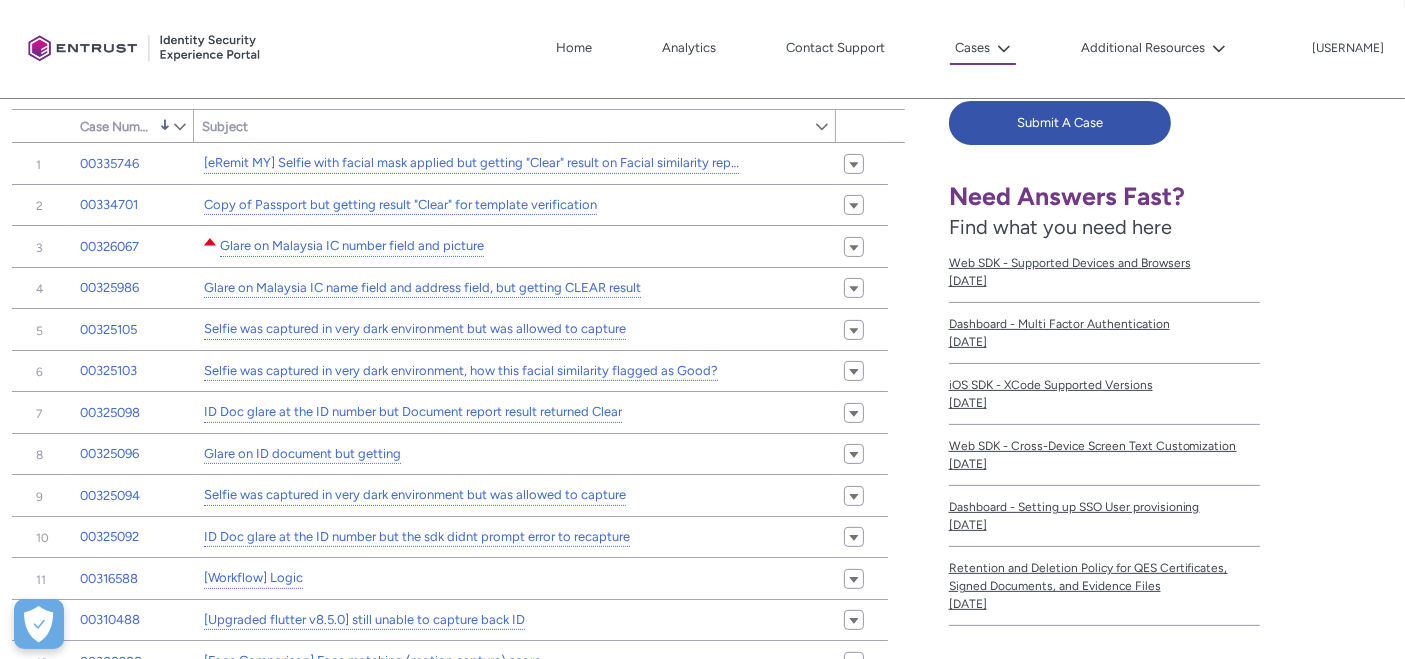 scroll, scrollTop: 444, scrollLeft: 0, axis: vertical 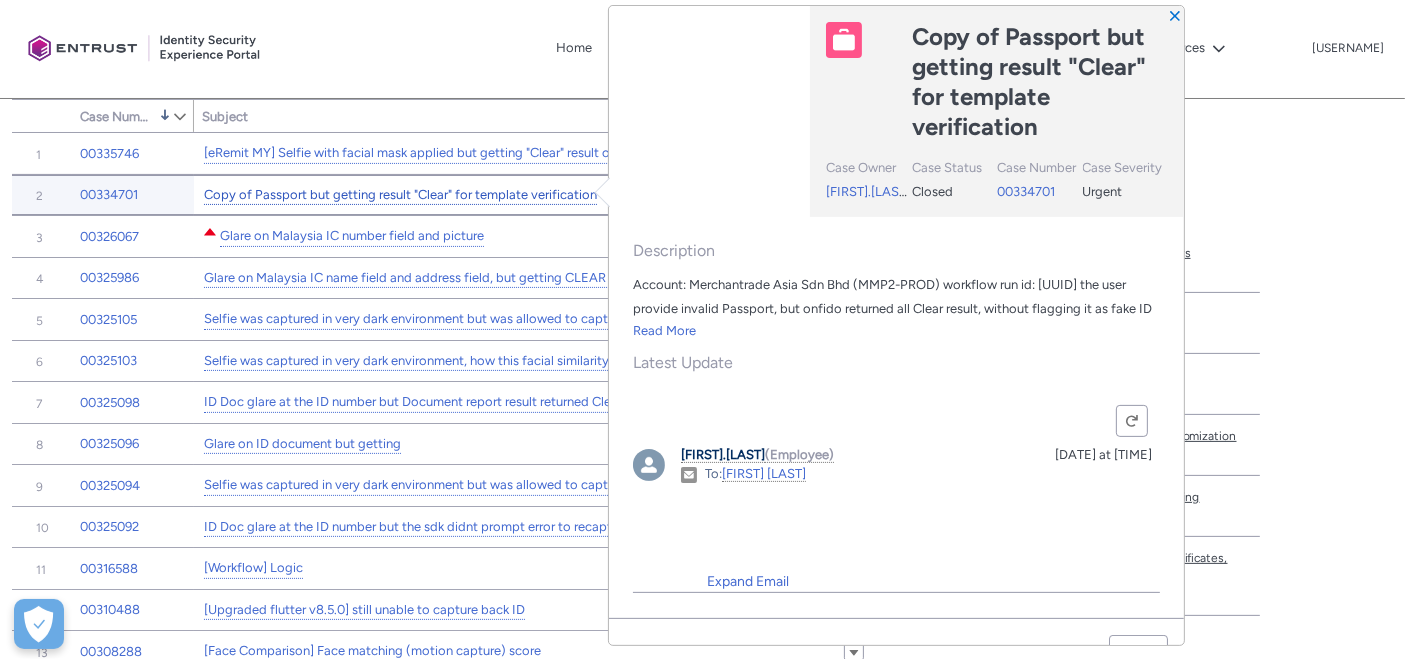 click on "Copy of Passport but getting result "Clear" for template verification" at bounding box center [400, 195] 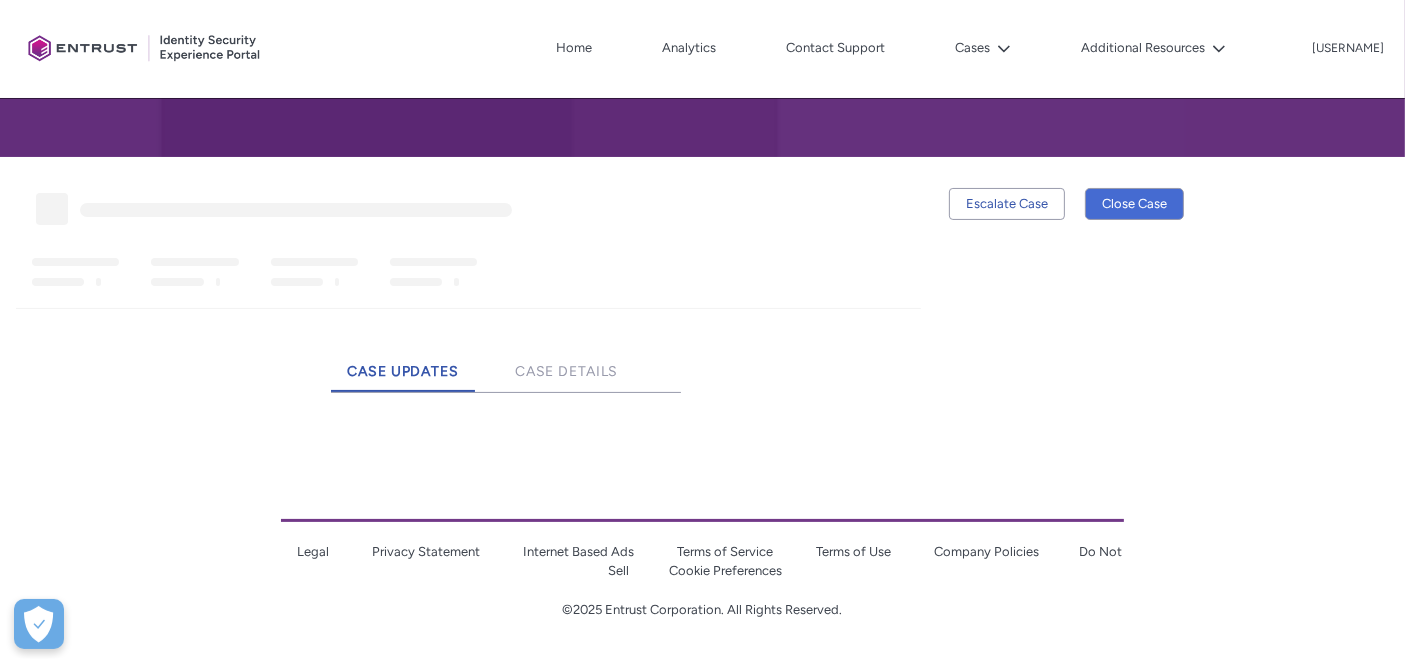 scroll, scrollTop: 0, scrollLeft: 0, axis: both 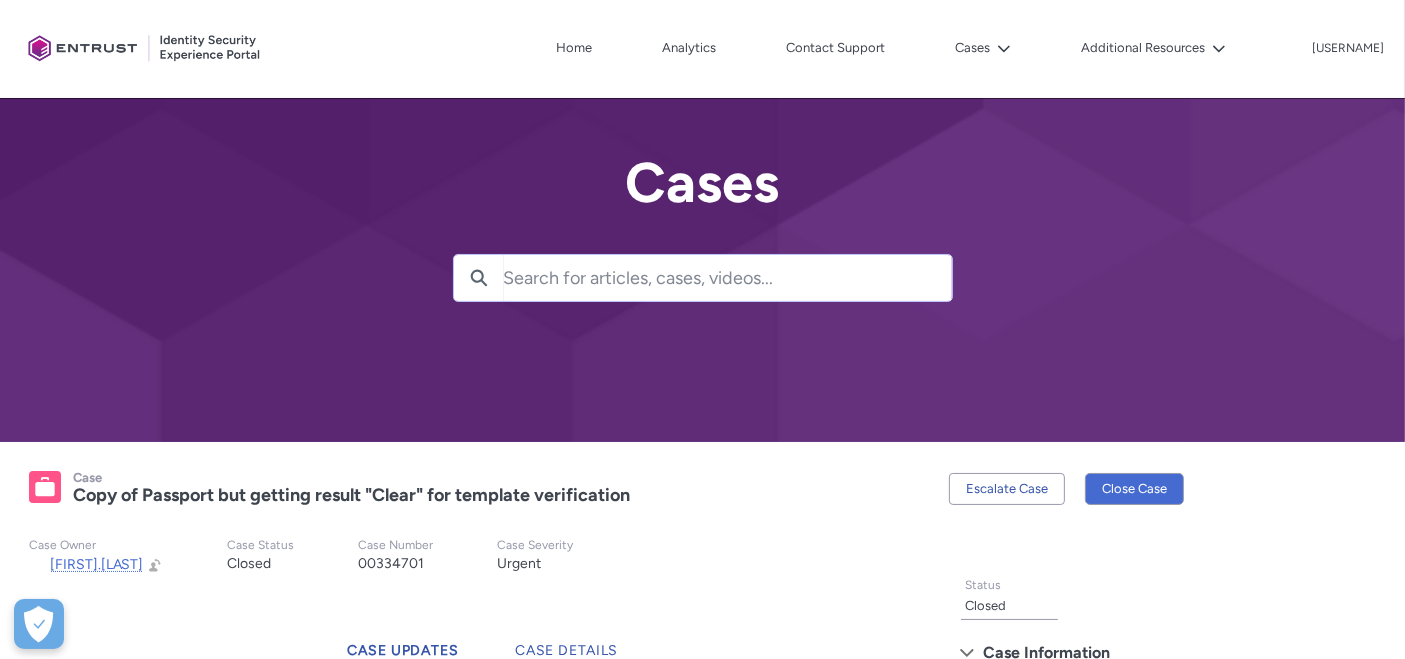 click on "Case Details" at bounding box center [567, 650] 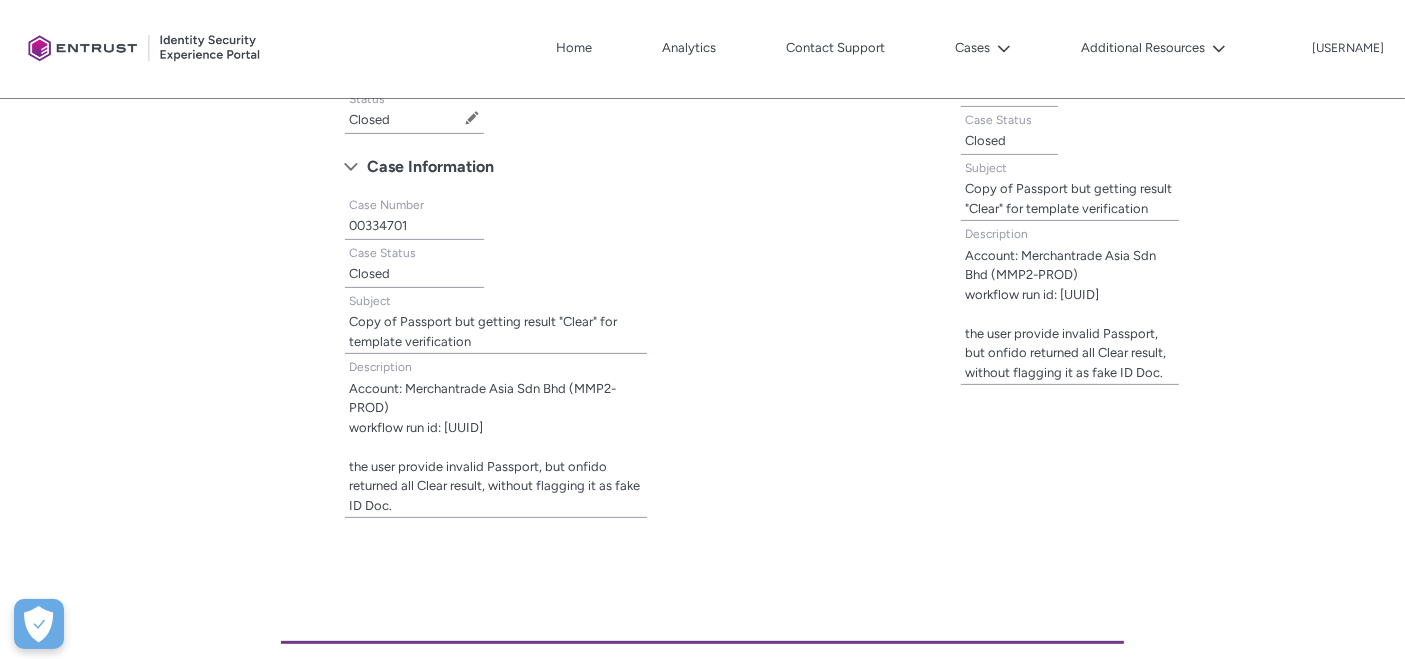 scroll, scrollTop: 666, scrollLeft: 0, axis: vertical 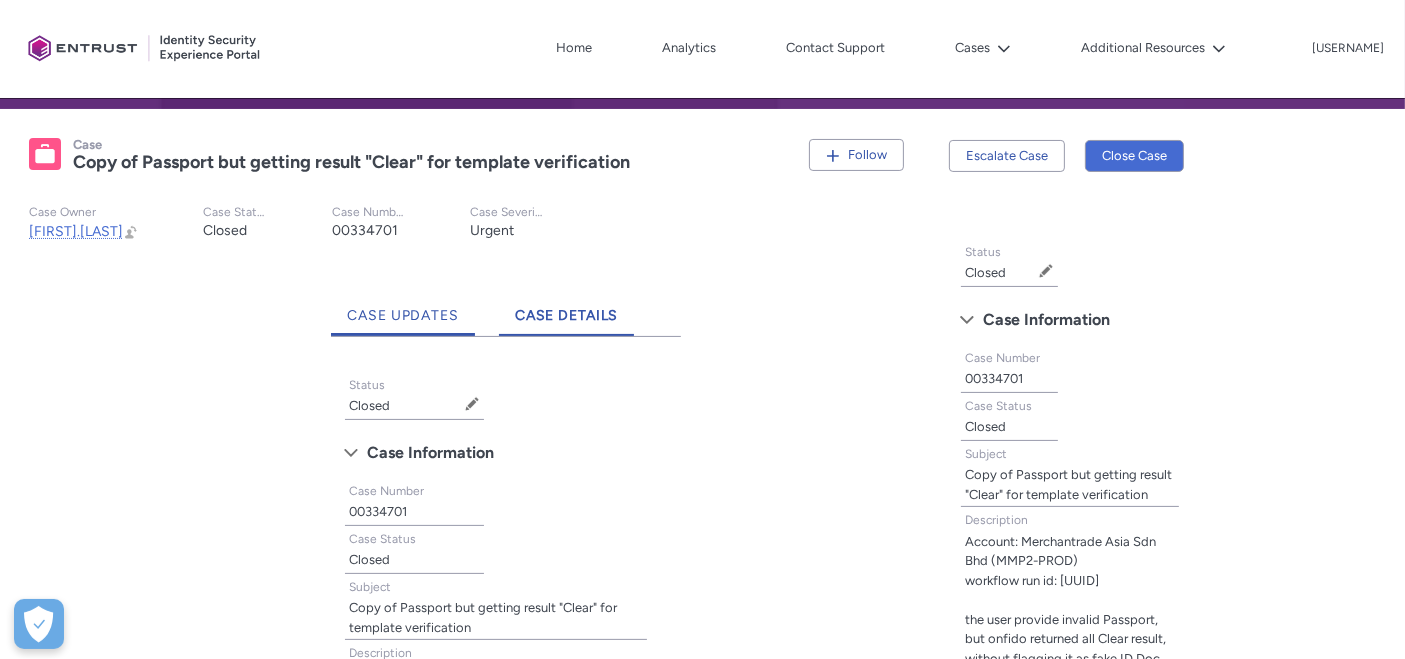 click on "Case Updates" at bounding box center [403, 315] 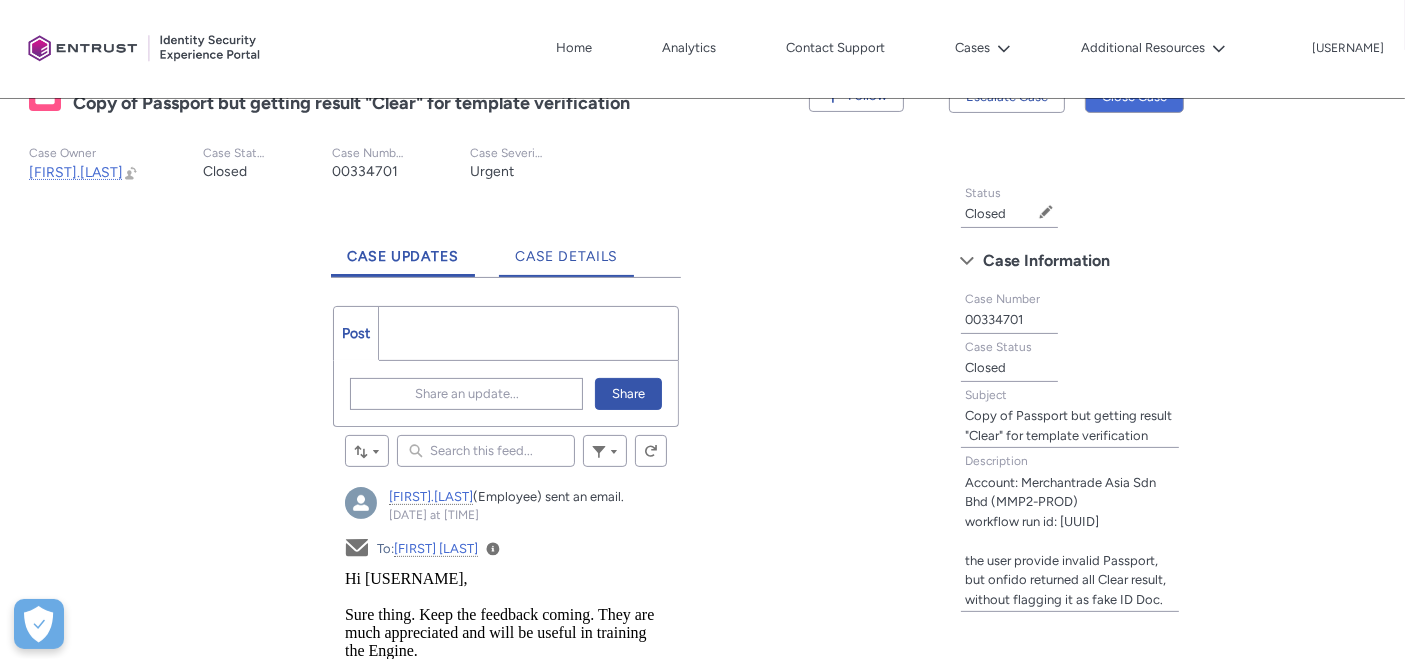 scroll, scrollTop: 333, scrollLeft: 0, axis: vertical 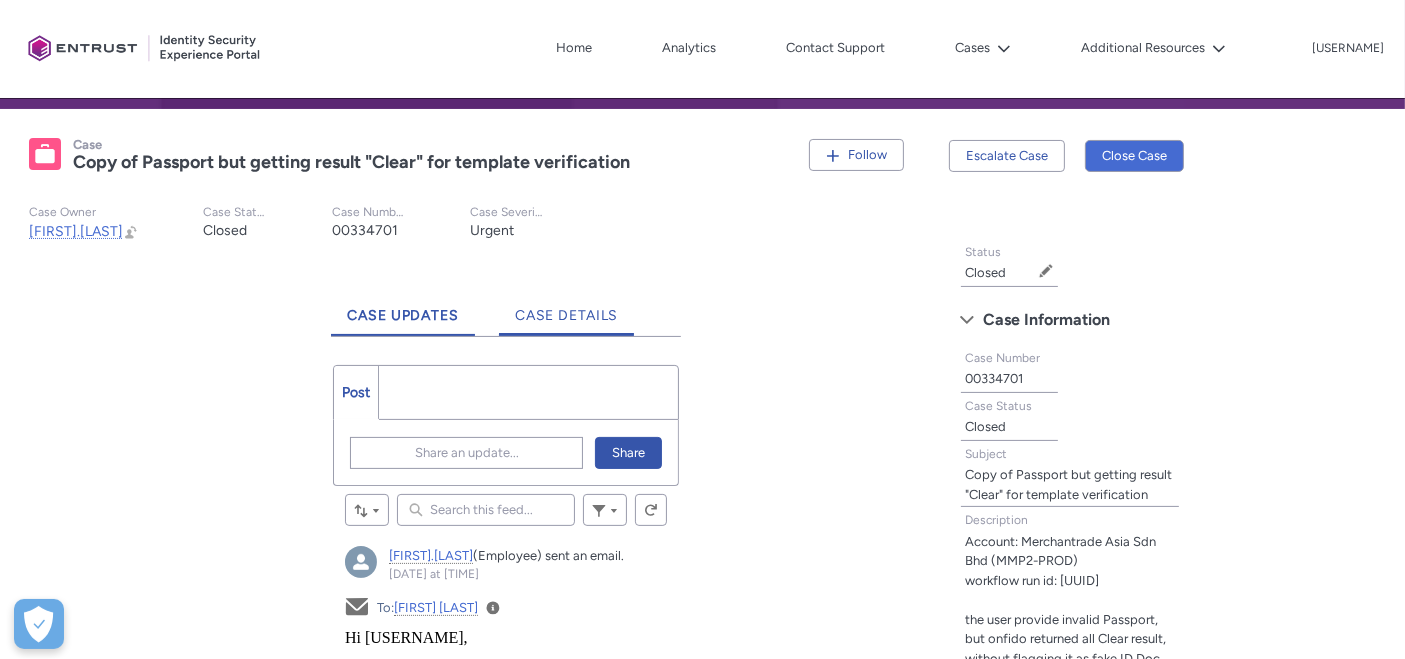 click on "Case Details" at bounding box center (567, 315) 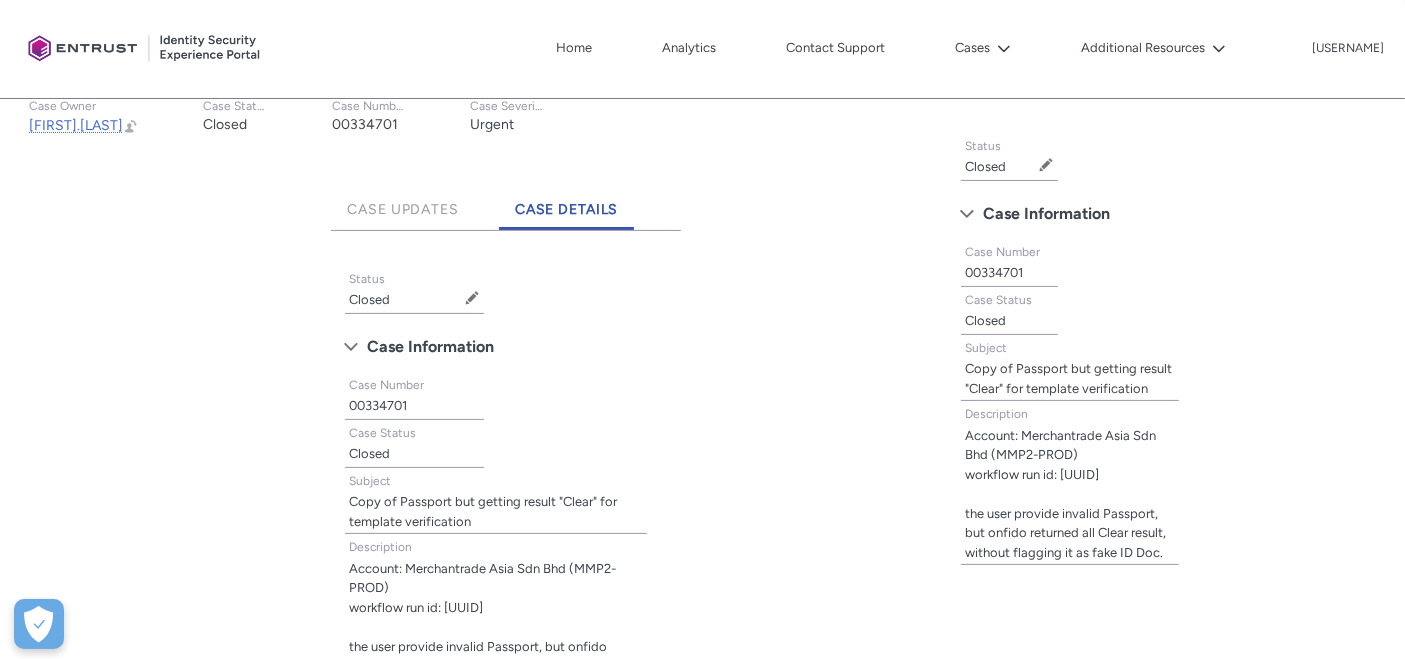 scroll, scrollTop: 555, scrollLeft: 0, axis: vertical 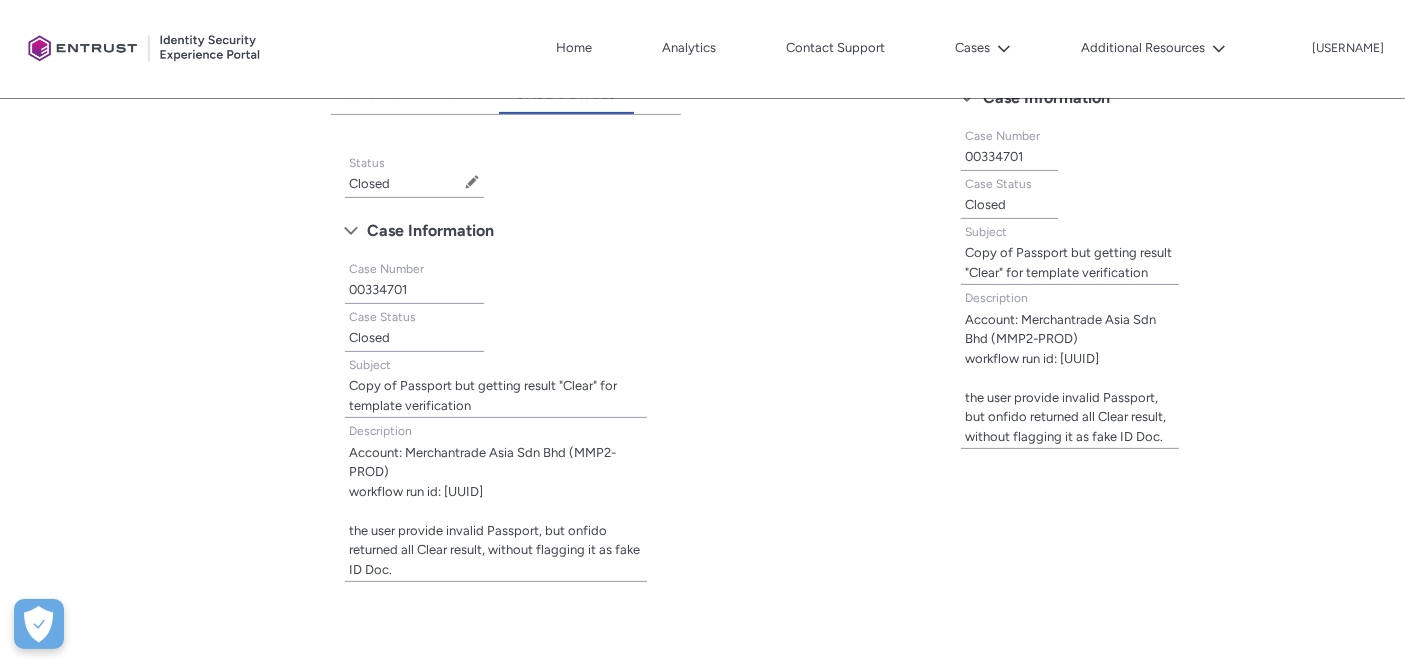 drag, startPoint x: 437, startPoint y: 512, endPoint x: 447, endPoint y: 489, distance: 25.079872 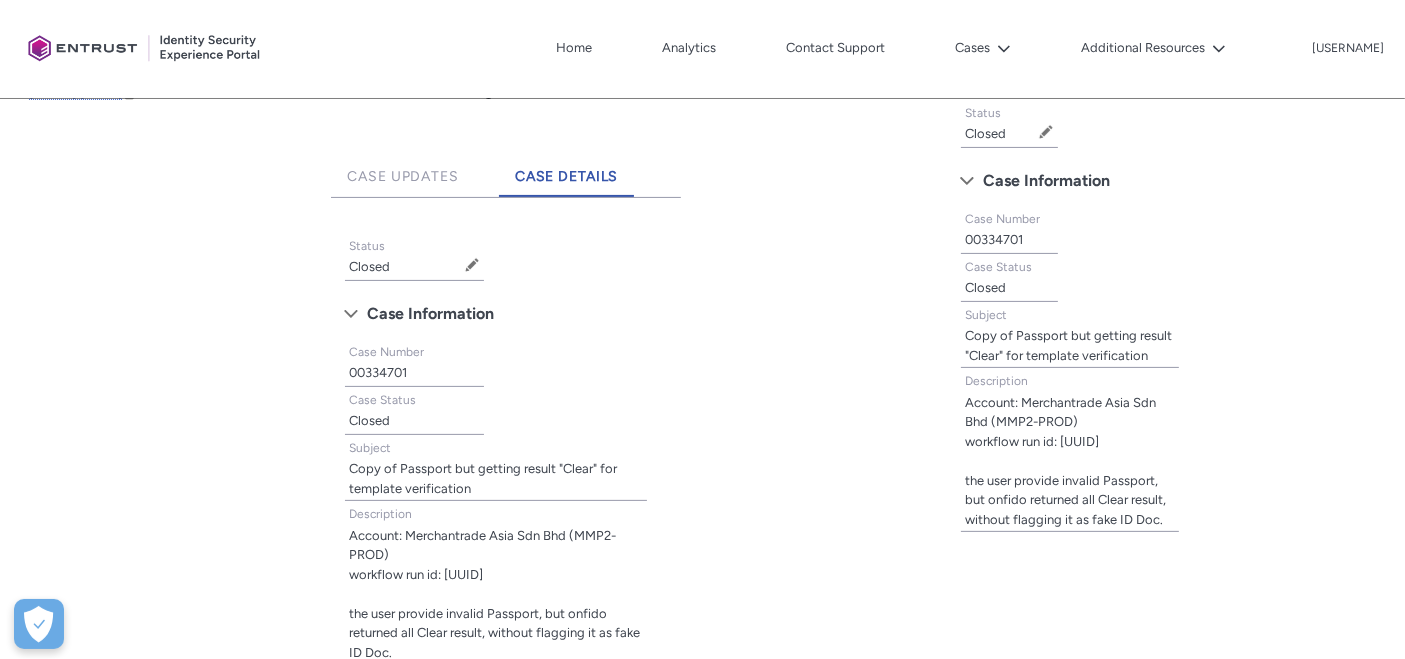 scroll, scrollTop: 444, scrollLeft: 0, axis: vertical 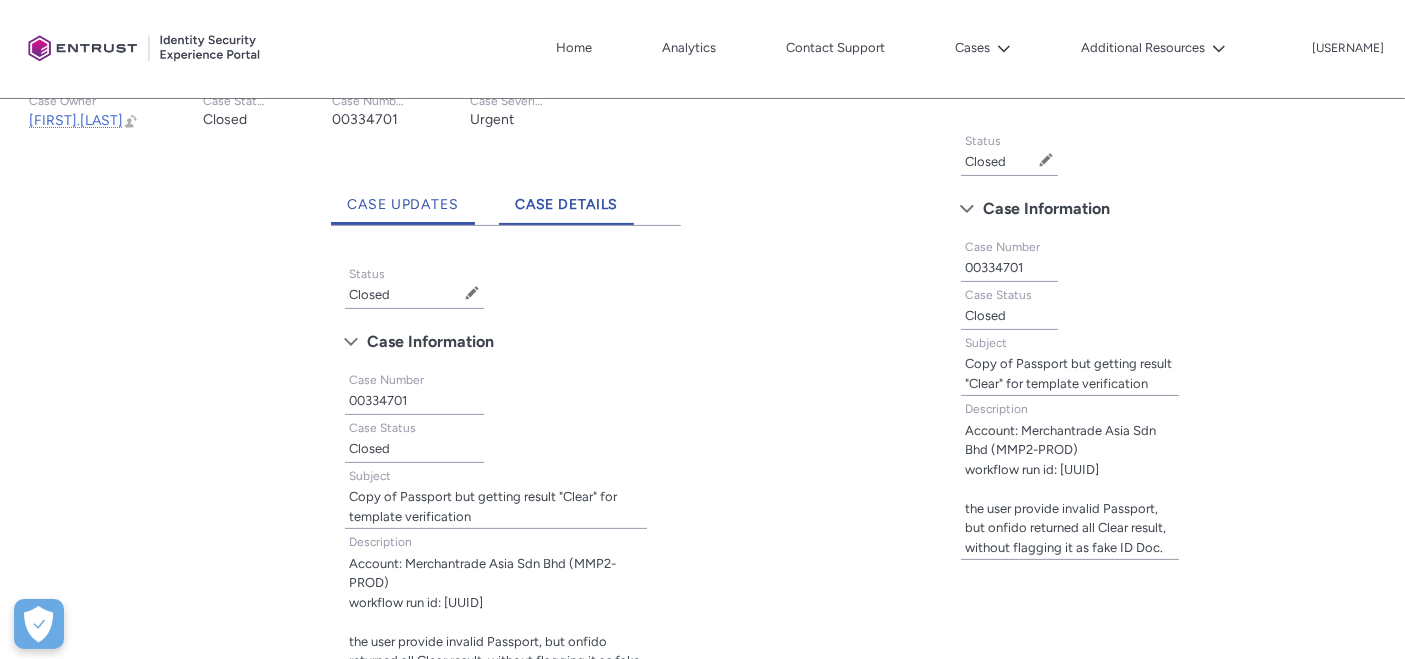 click on "Case Updates" at bounding box center [403, 204] 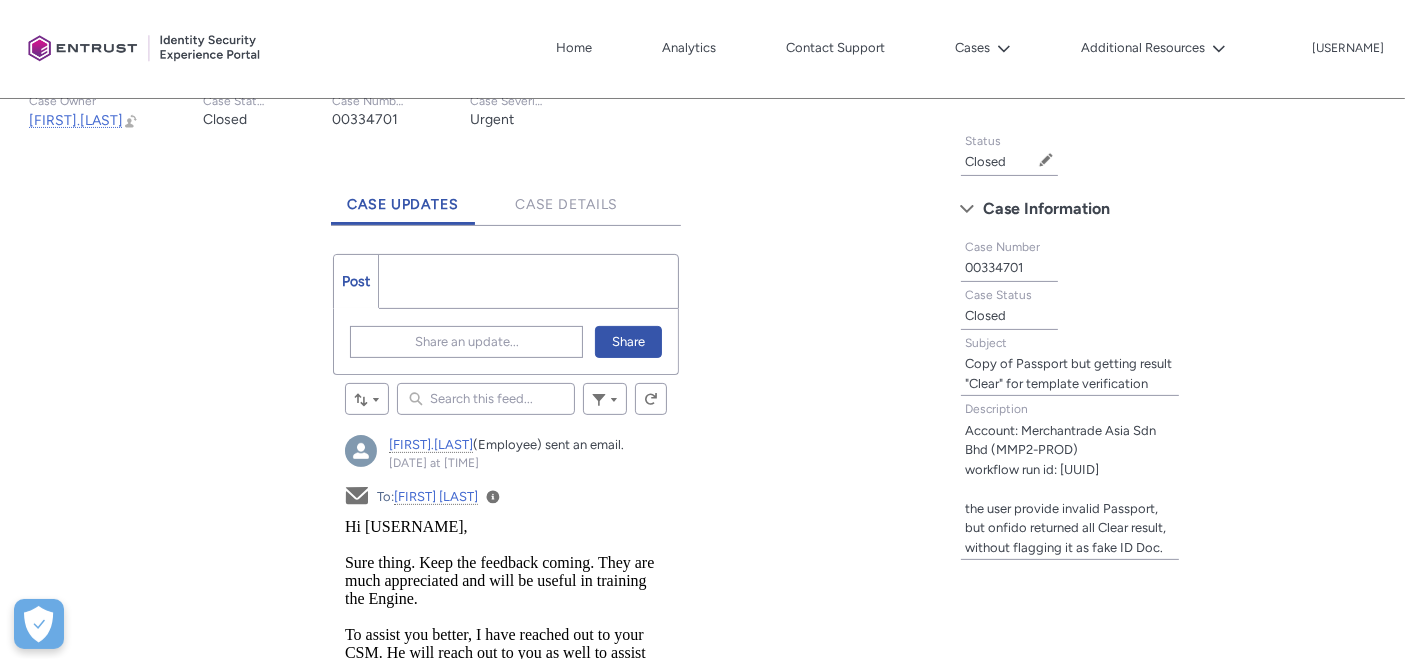 click on "Case Updates" at bounding box center (403, 204) 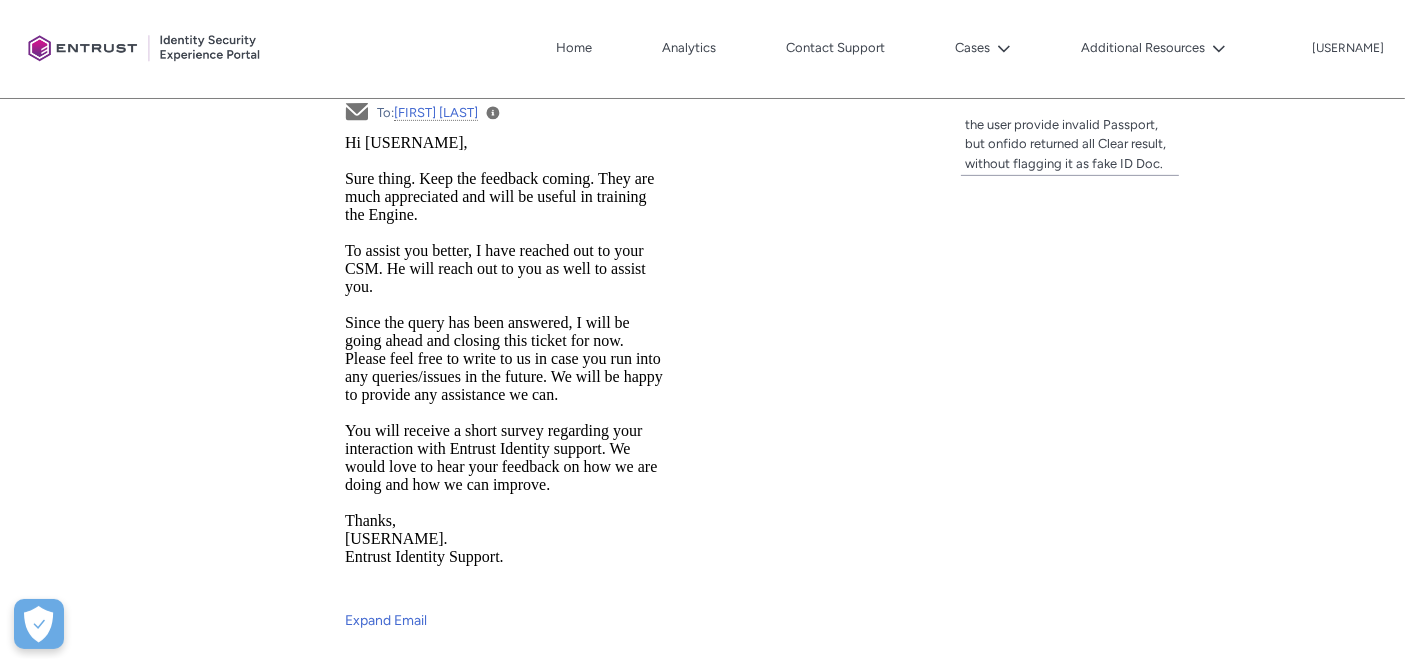 scroll, scrollTop: 666, scrollLeft: 0, axis: vertical 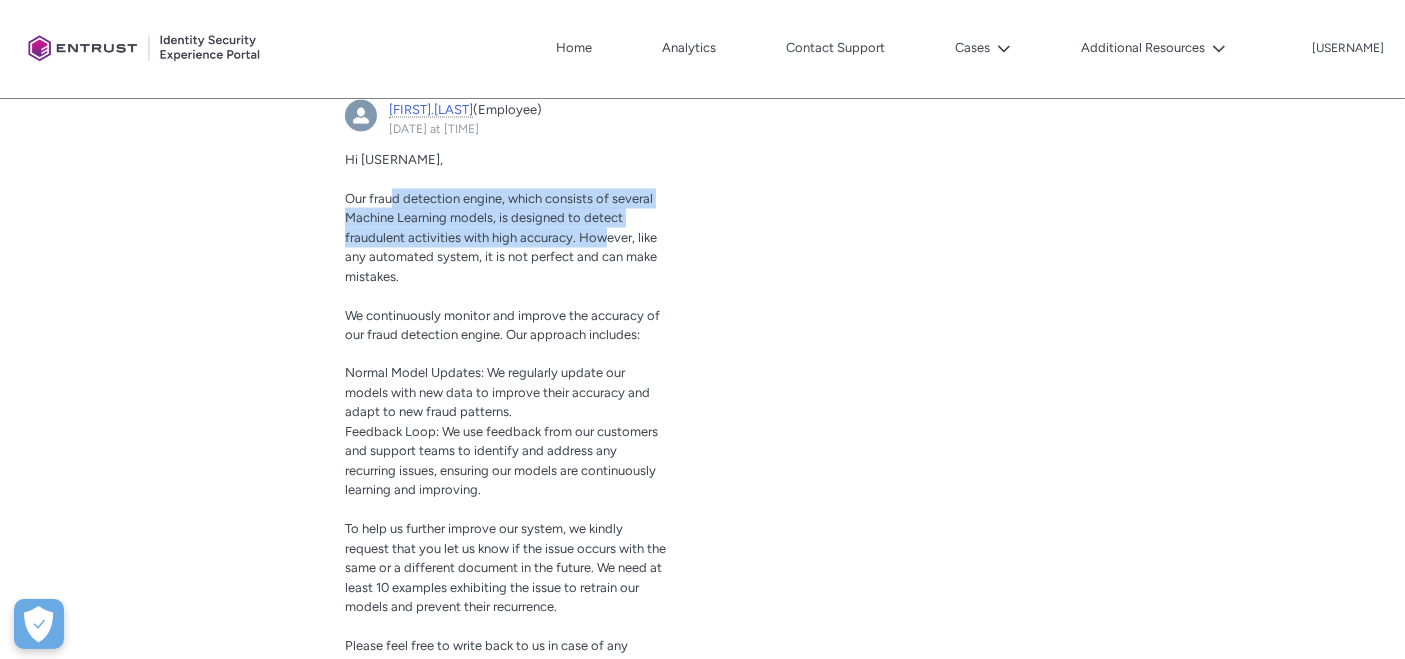 drag, startPoint x: 394, startPoint y: 248, endPoint x: 607, endPoint y: 293, distance: 217.70163 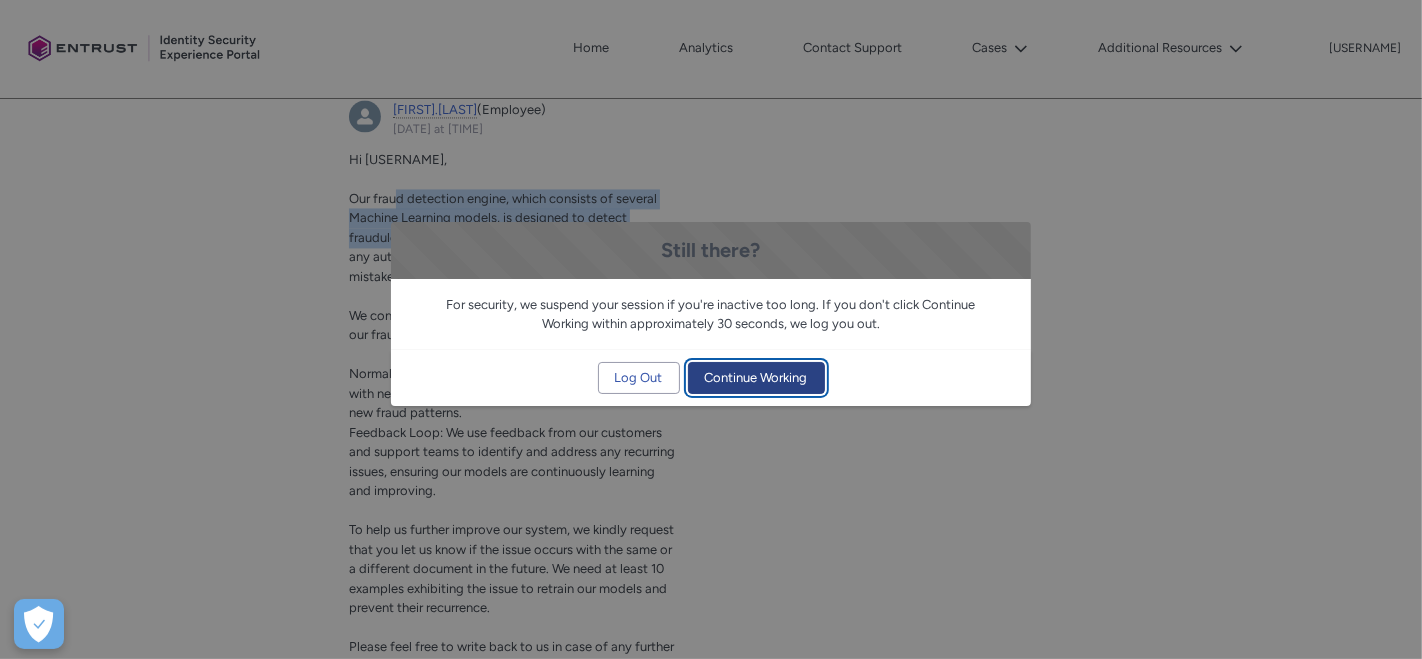 click on "Continue Working" at bounding box center [756, 378] 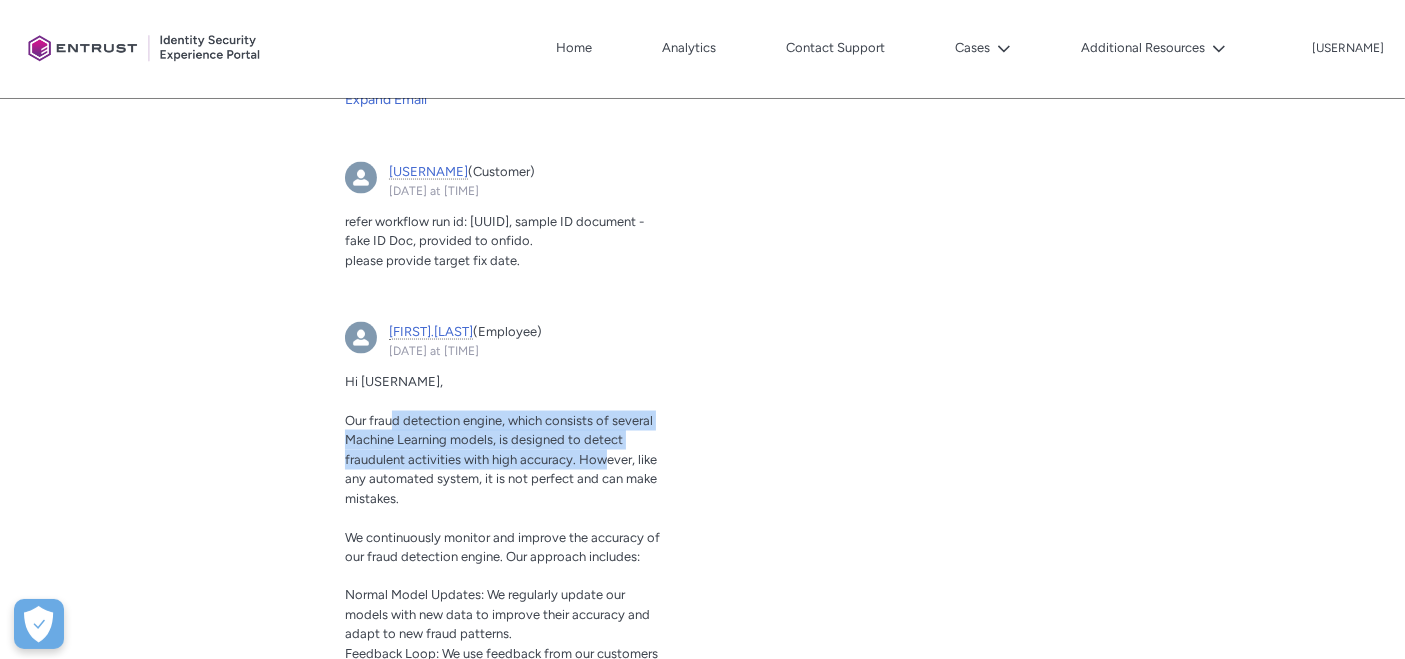 scroll, scrollTop: 3444, scrollLeft: 0, axis: vertical 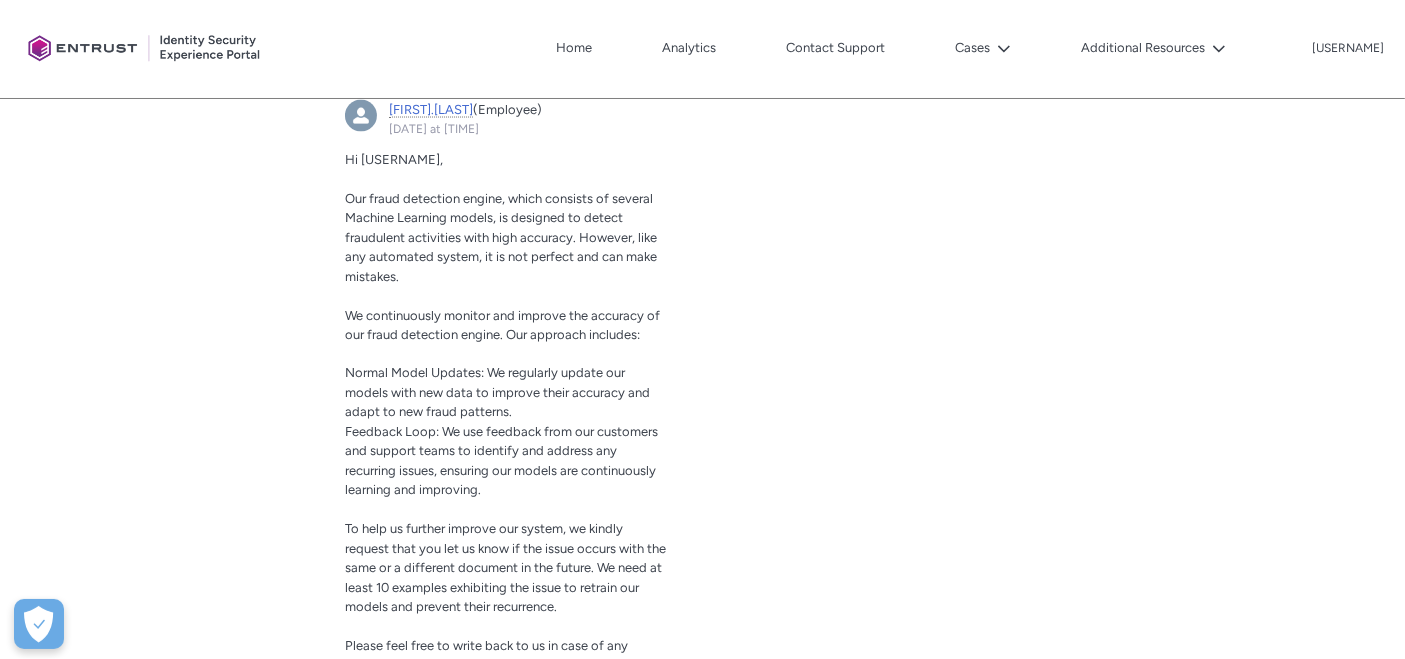 click on "Tabs Case Updates Case Details Post More Share an update... Share Sort by: Search this feed... Filter Feed Refresh this feed Skip Feed dhiren.nangla  (Employee) sent an email. 05 August 2025 at 11:37 Actions for this Feed Item  Email To:  Chong Vun Chin View Details Subject RE: Your Entrust Support Ticket (00334701) Has Been Received -   Expand Email Liked Like  Comment 1 view Write a comment... dhiren.nangla  (Employee) 05 August 2025 at 11:36 Actions for this Feed Item  Hi Chong,   Sure thing. Keep the feedback coming. They are much appreciated and will be useful in training the Engine.   To assist you better, I have reached out to your CSM. He will reach out to you as well to assist you.   Since the query has been answered, I will be going ahead and closing this ticket for now. Please feel free to write to us in case you run into any queries/issues in the future. We will be happy to provide any assistance we can.     Thanks, Dhiren. Entrust Identity Support. Expand Post Liked Like  Comment 1 view" at bounding box center (468, -885) 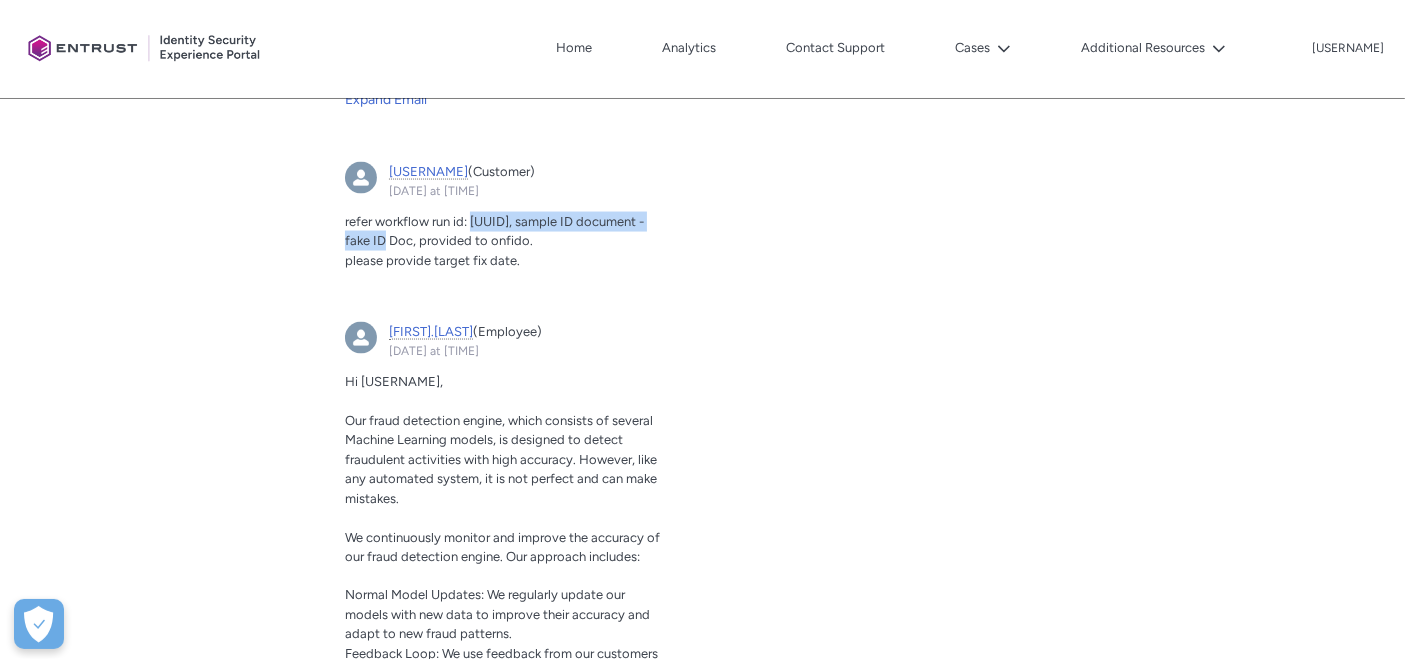 drag, startPoint x: 471, startPoint y: 258, endPoint x: 425, endPoint y: 275, distance: 49.0408 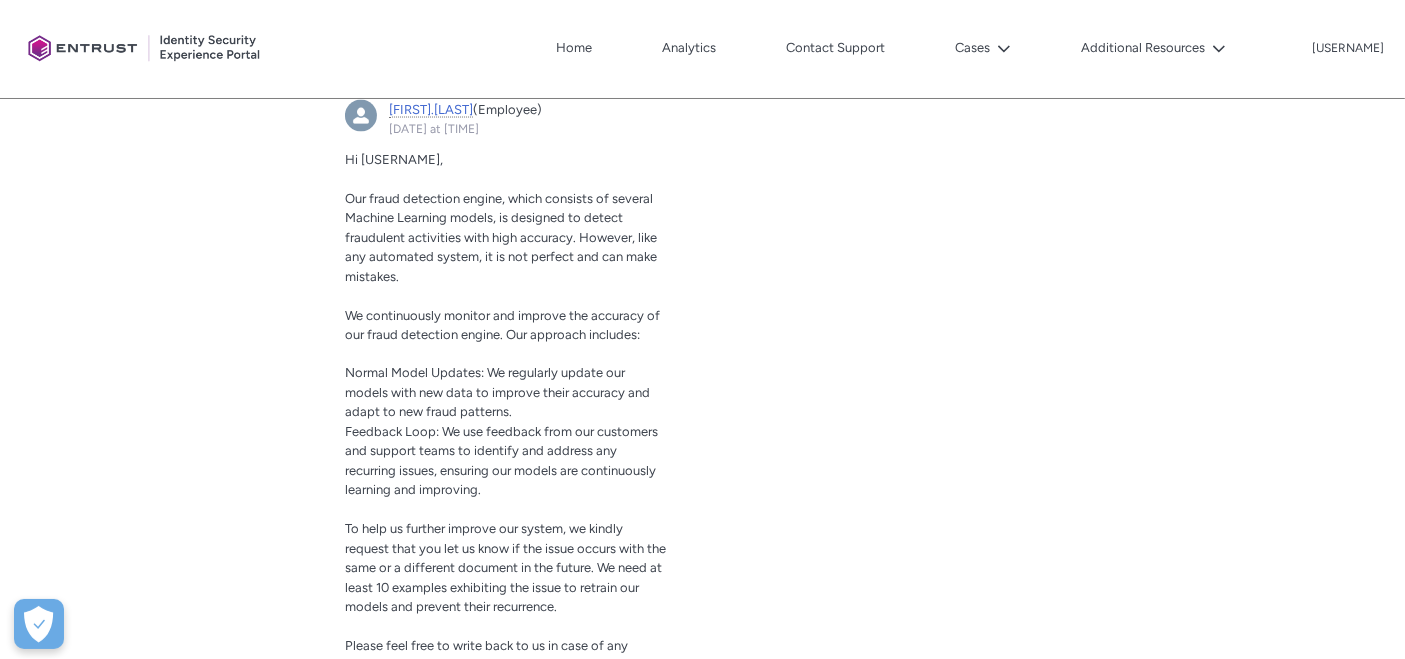 scroll, scrollTop: 3555, scrollLeft: 0, axis: vertical 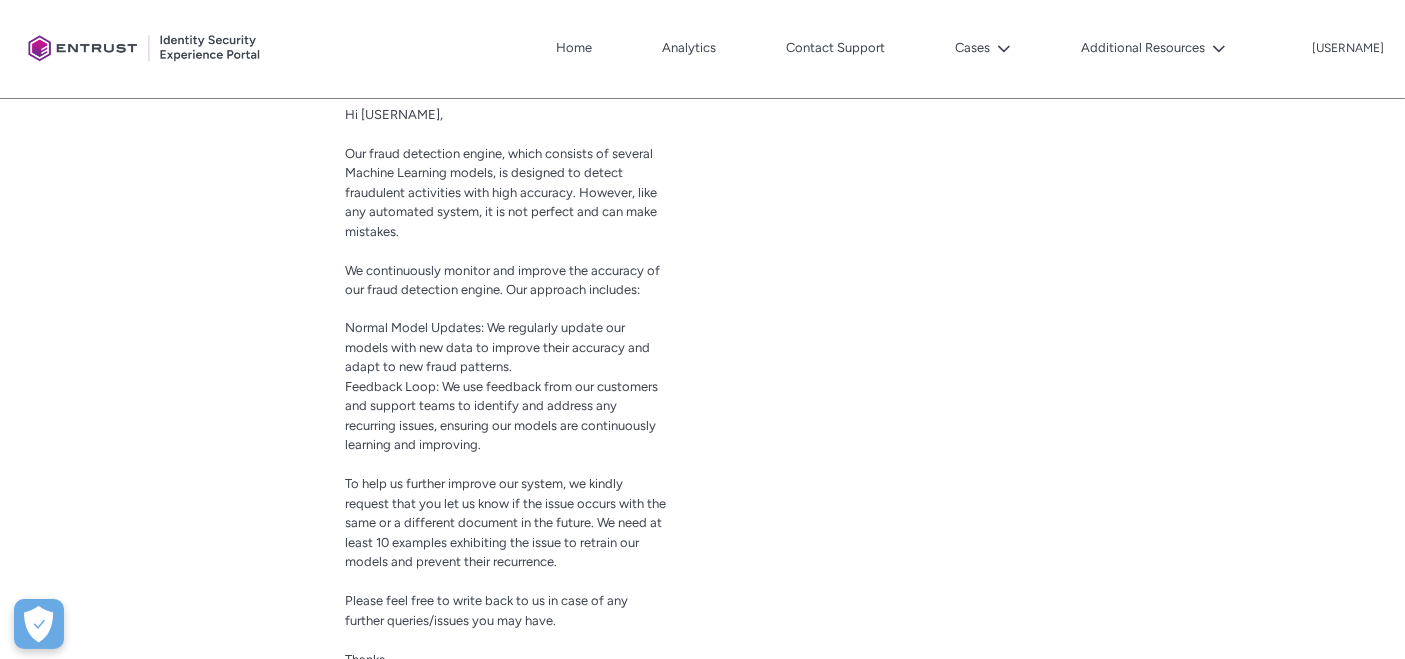 click on "Escalate Case Close Case Tabs Status Closed Edit Status Case Information Case Number 00334701 Case Status Closed Subject Copy of Passport but getting result "Clear" for template verification Description Account: Merchantrade Asia Sdn Bhd (MMP2-PROD) workflow run id: 1edcf382-4133-440b-8f00-b97911fe2cbe the user provide invalid Passport, but onfido returned all Clear result, without flagging it as fake ID Doc." at bounding box center [1171, -1010] 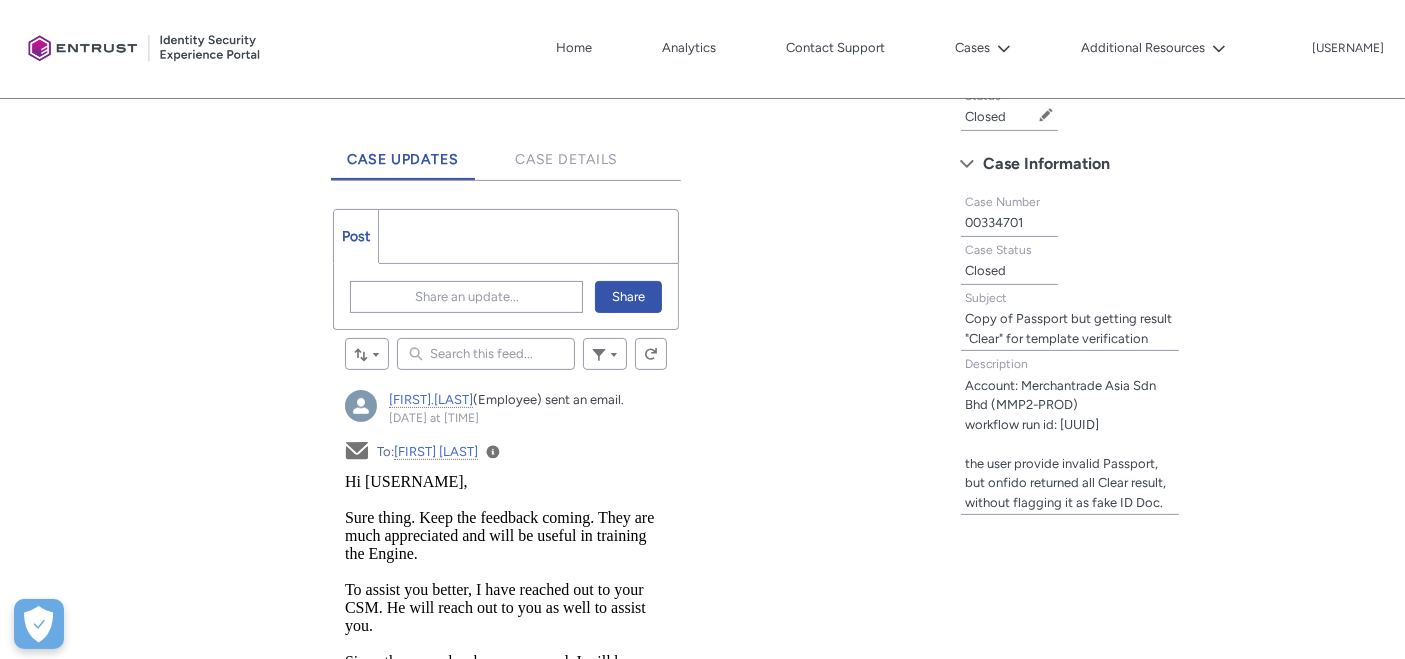 scroll, scrollTop: 156, scrollLeft: 0, axis: vertical 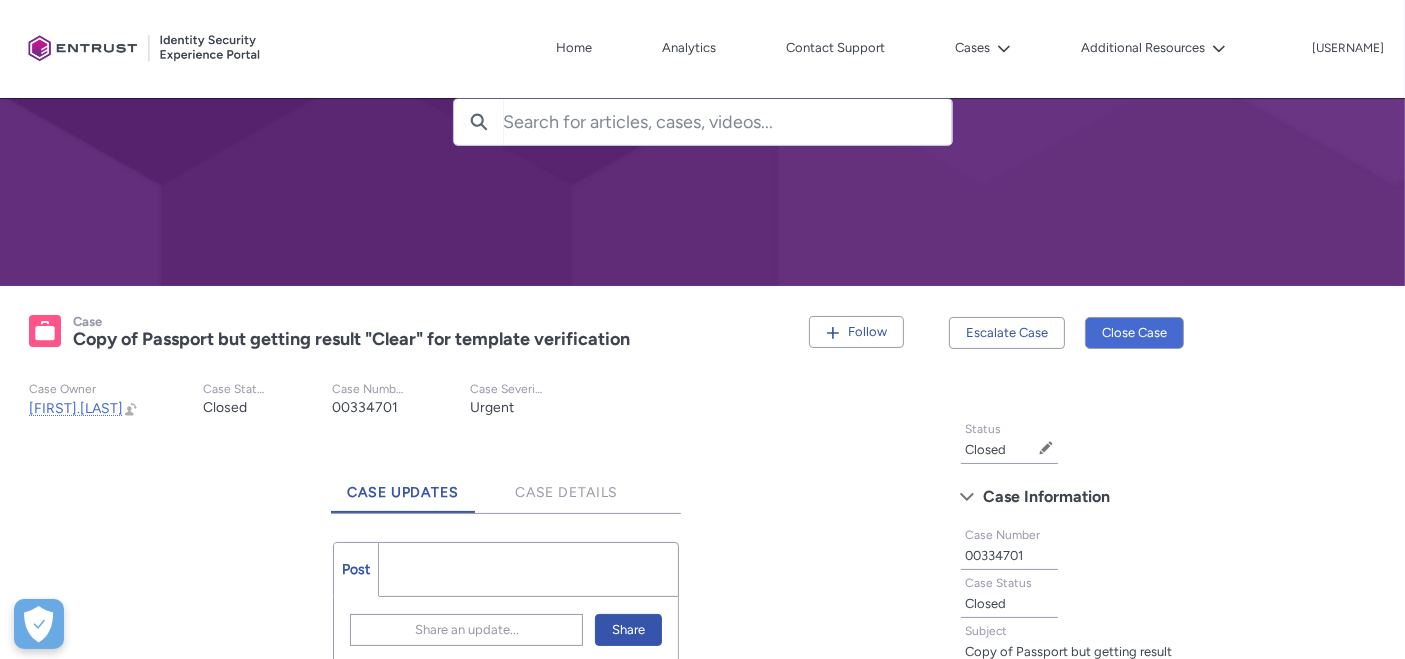 click on "00334701" 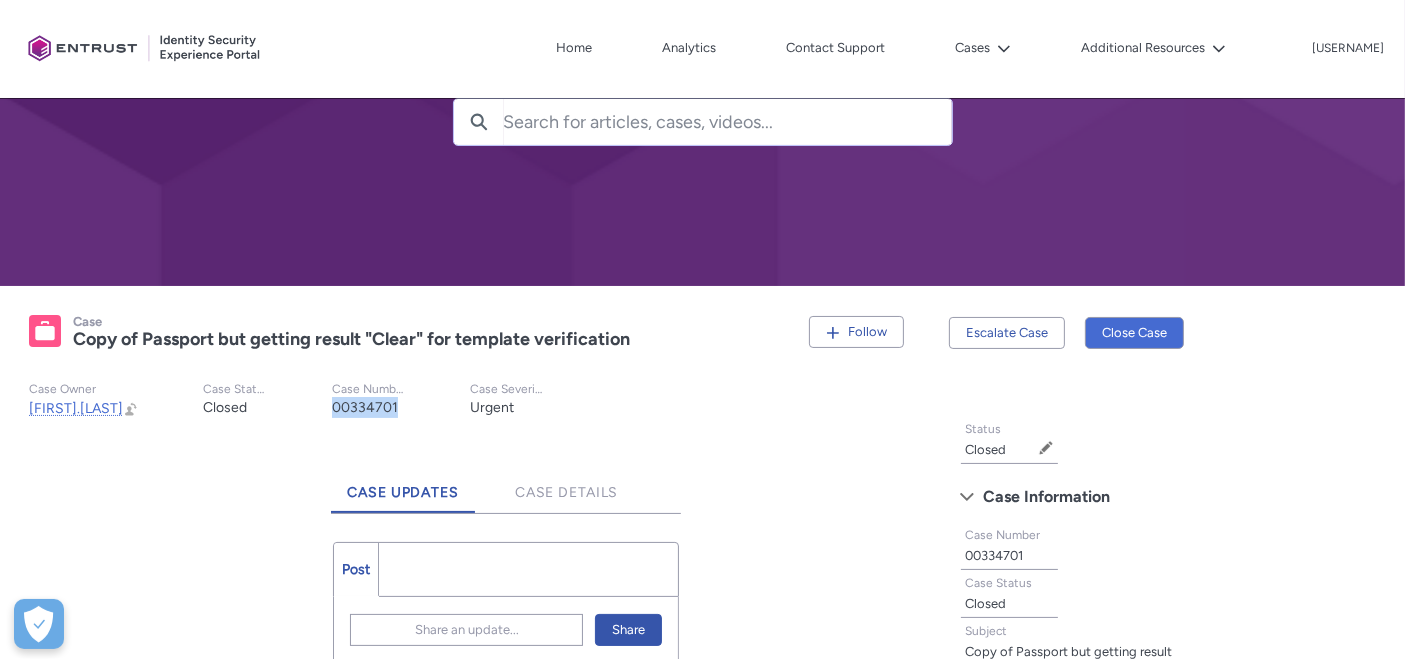 click on "00334701" 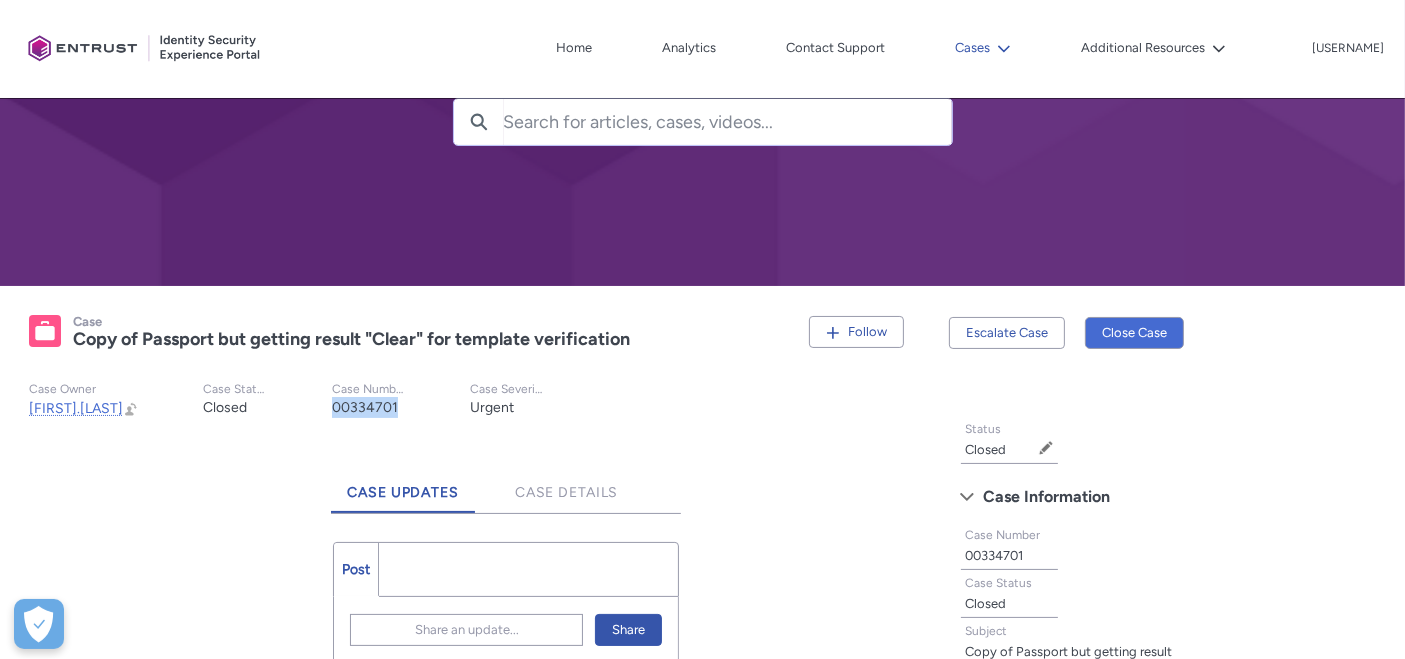 click at bounding box center [1000, 48] 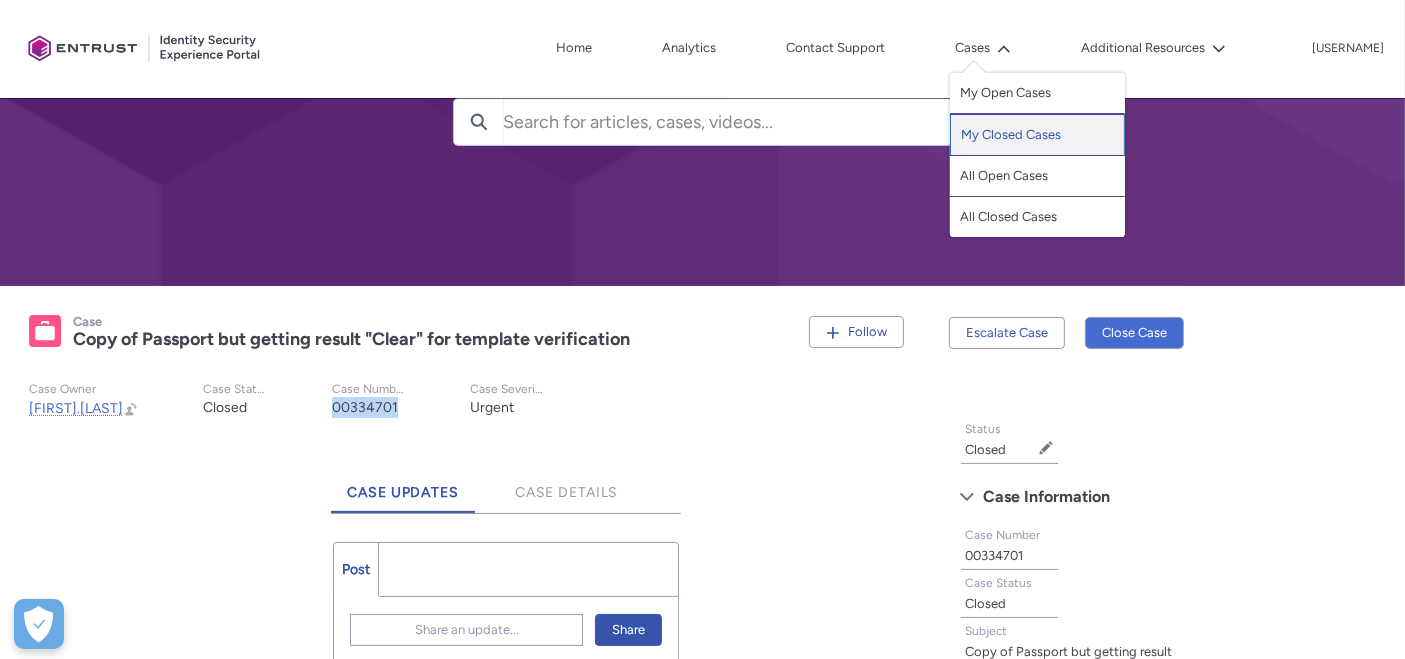 click on "My Closed Cases" at bounding box center [1037, 135] 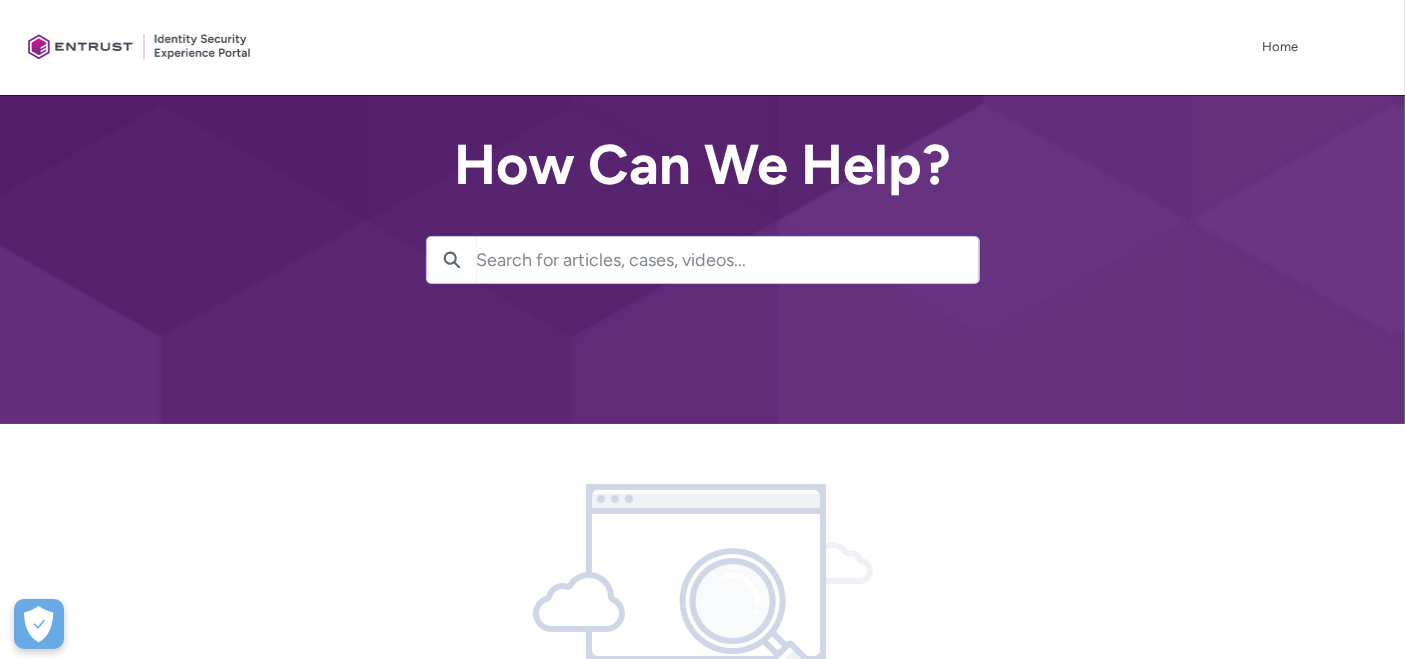 scroll, scrollTop: 396, scrollLeft: 0, axis: vertical 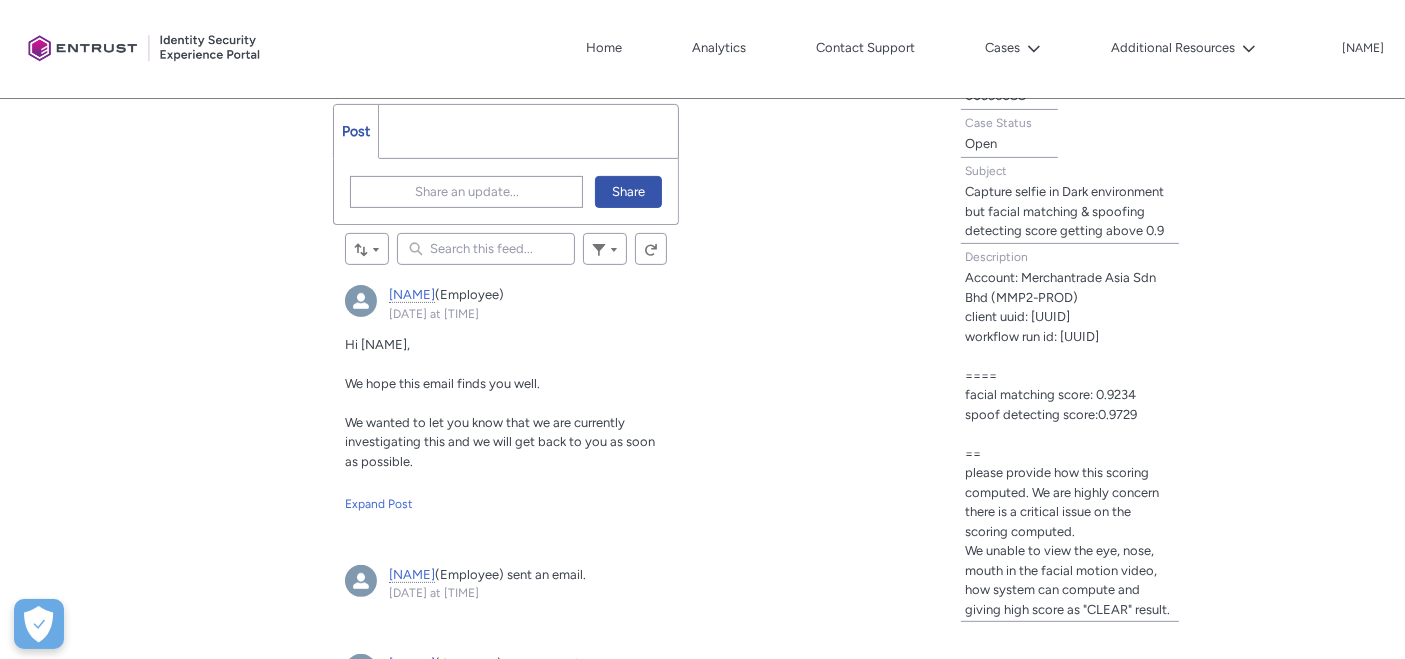 click on "Suraj.Bhandari  (Employee) sent an email. 06 August 2025 at 18:30 Actions for this Feed Item  Liked Like  Comment 1 view" at bounding box center (506, 592) 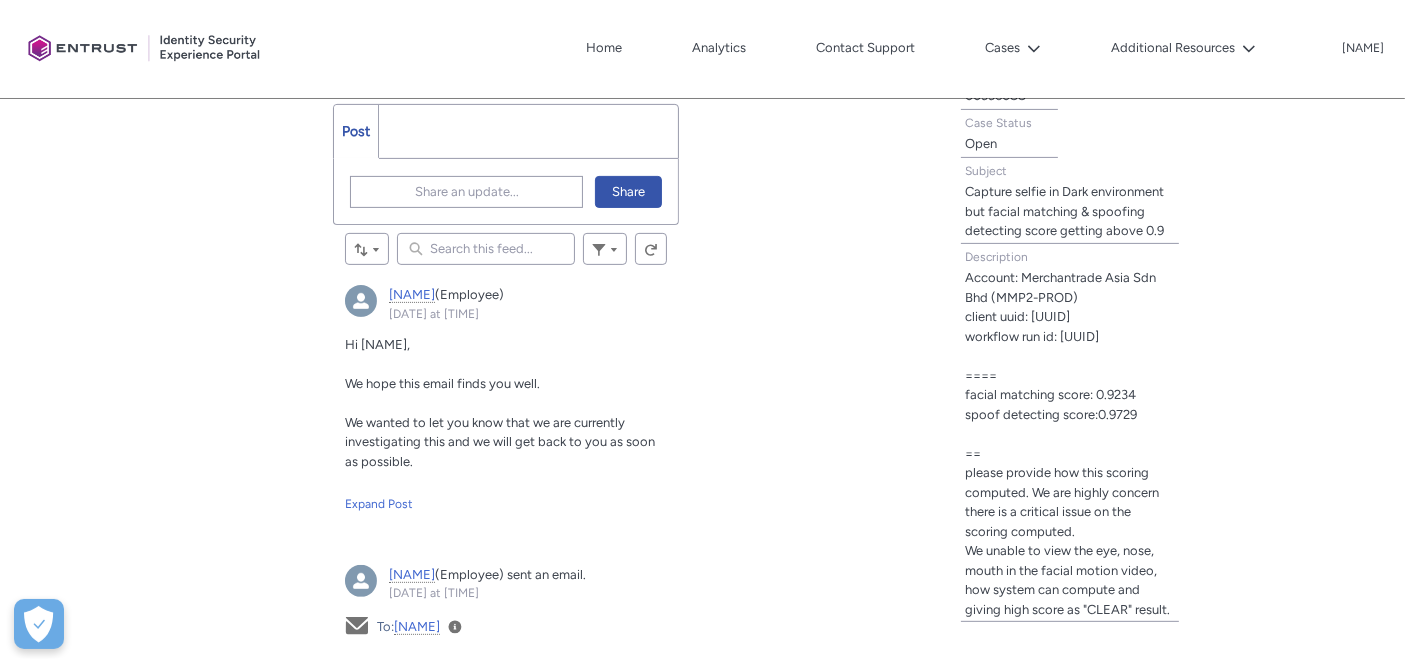 scroll, scrollTop: 282, scrollLeft: 0, axis: vertical 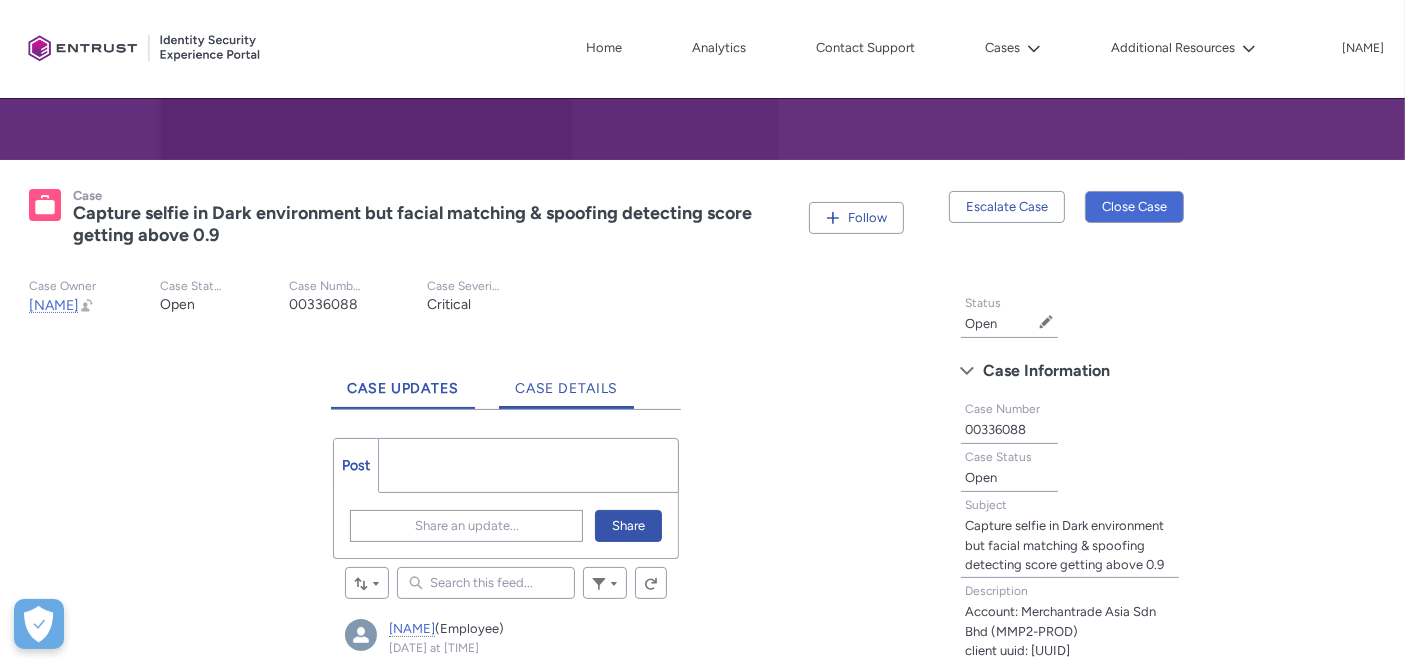 click on "Case Details" at bounding box center [567, 388] 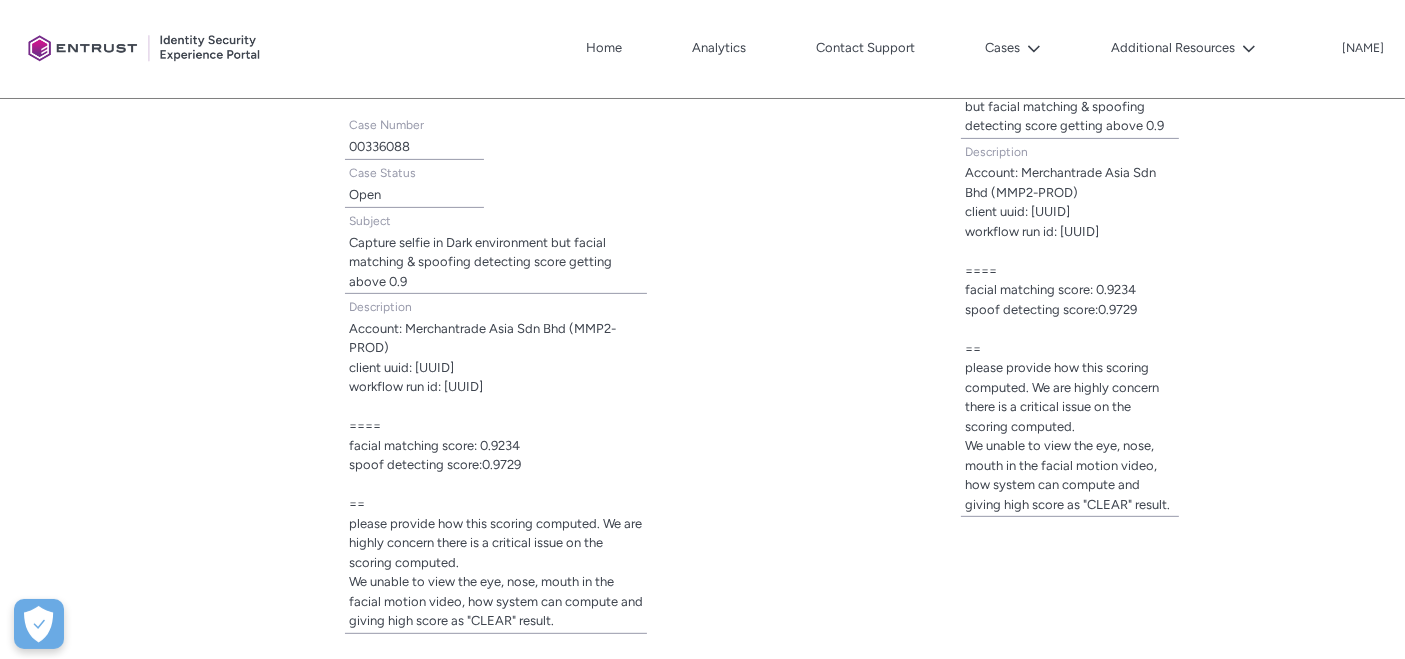 scroll, scrollTop: 838, scrollLeft: 0, axis: vertical 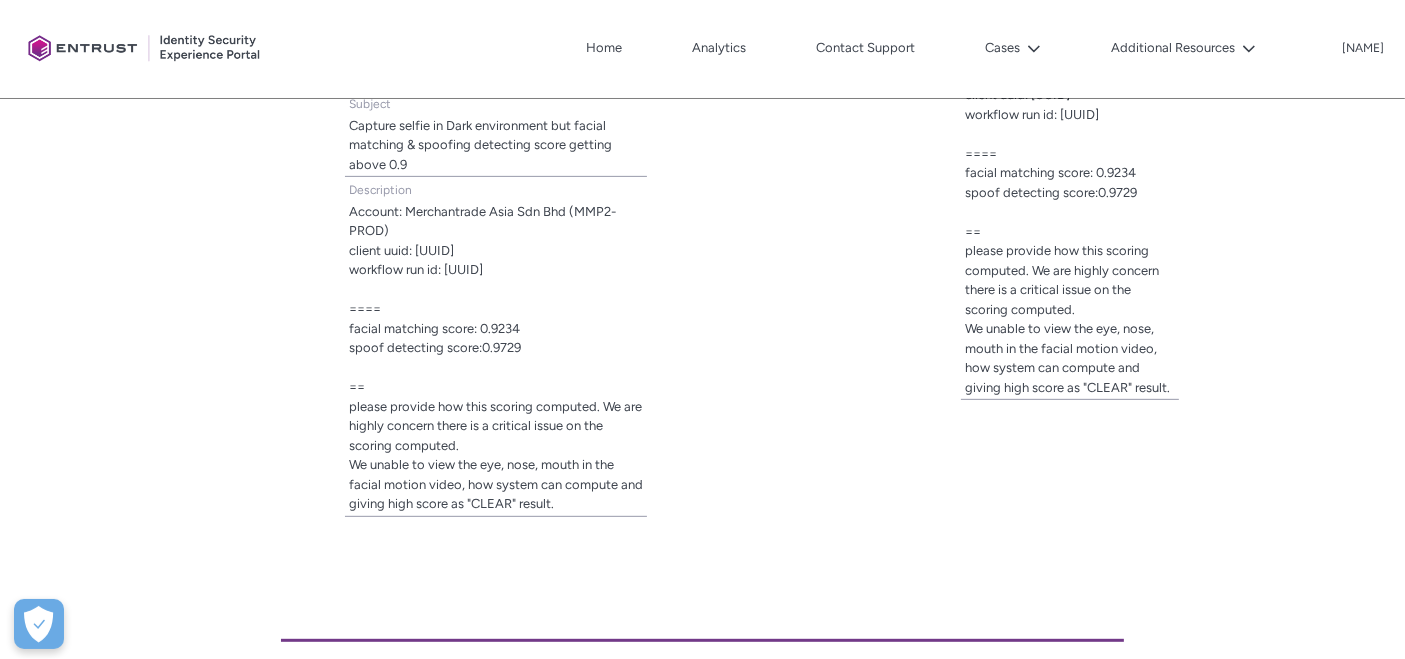 drag, startPoint x: 441, startPoint y: 307, endPoint x: 444, endPoint y: 287, distance: 20.22375 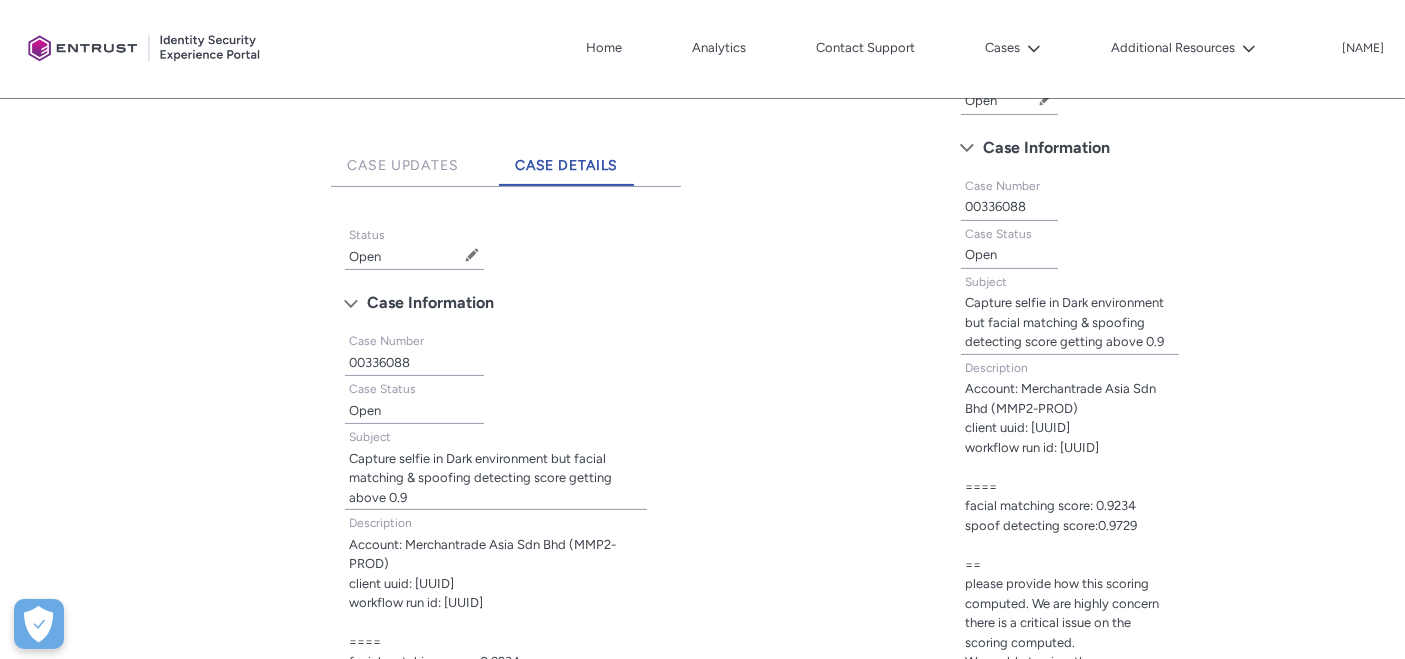 scroll, scrollTop: 282, scrollLeft: 0, axis: vertical 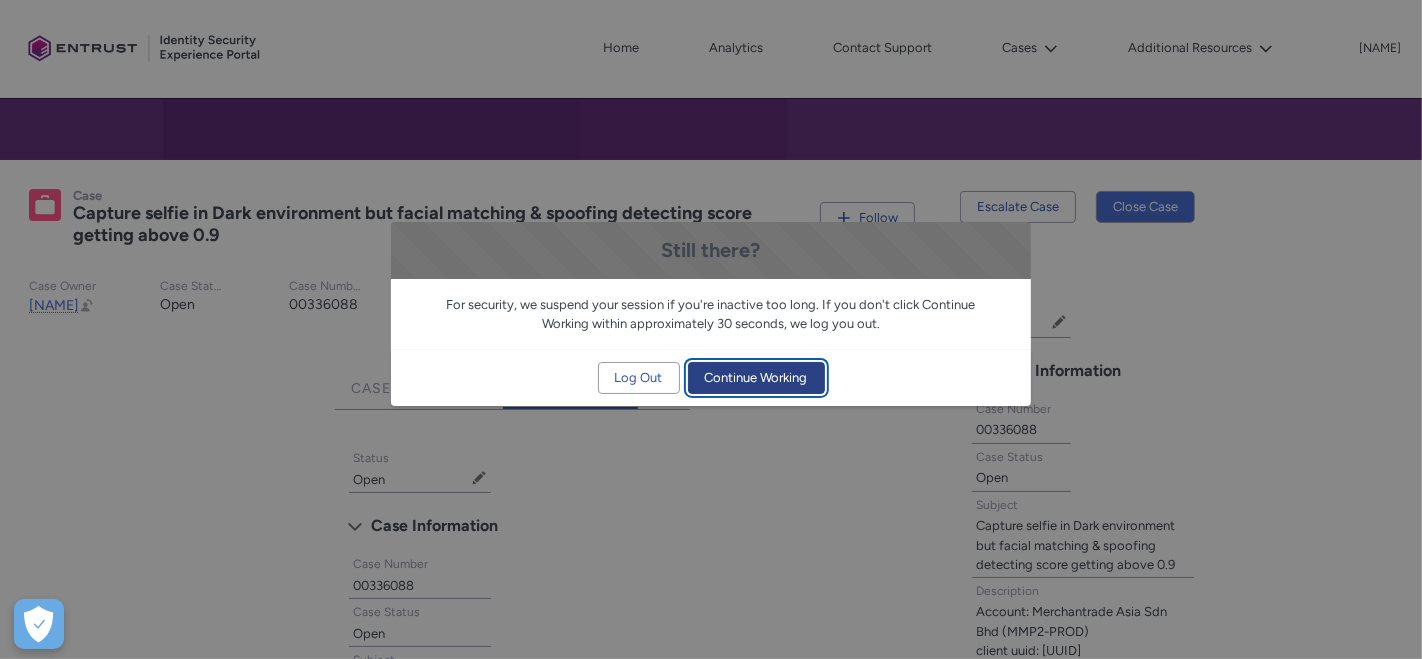 click on "Continue Working" at bounding box center [756, 378] 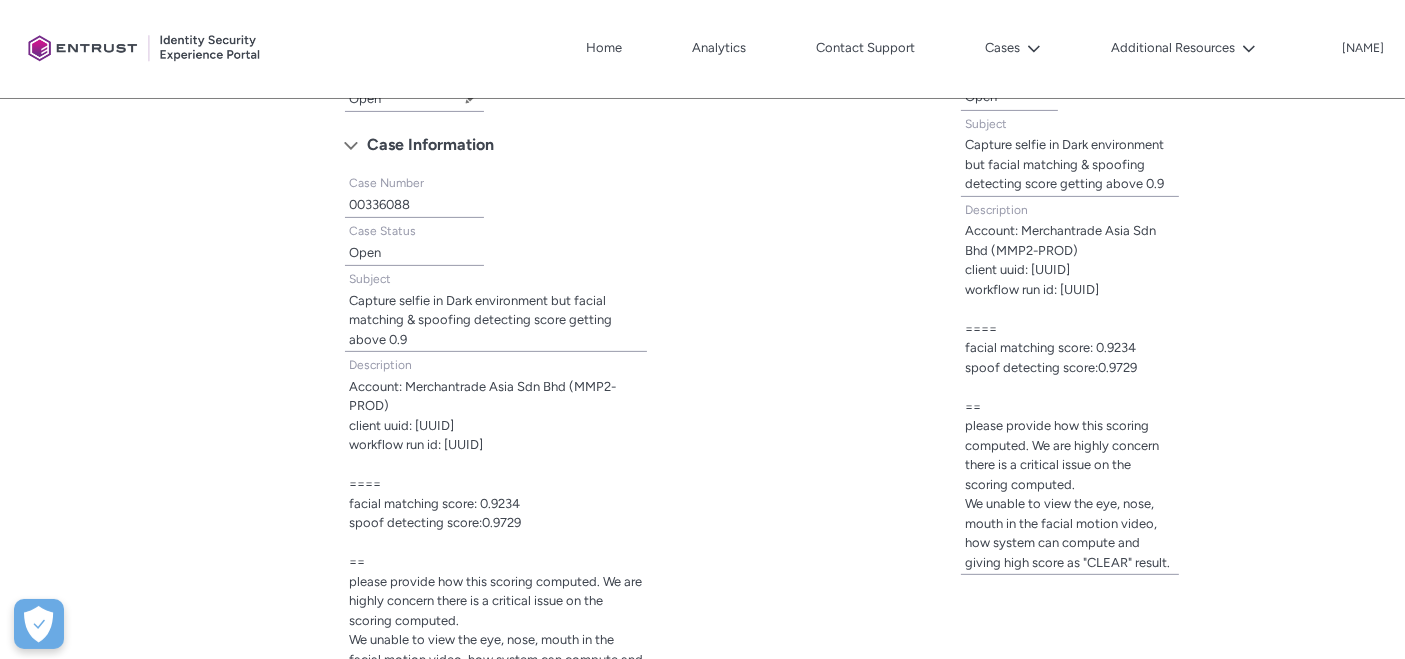 scroll, scrollTop: 774, scrollLeft: 0, axis: vertical 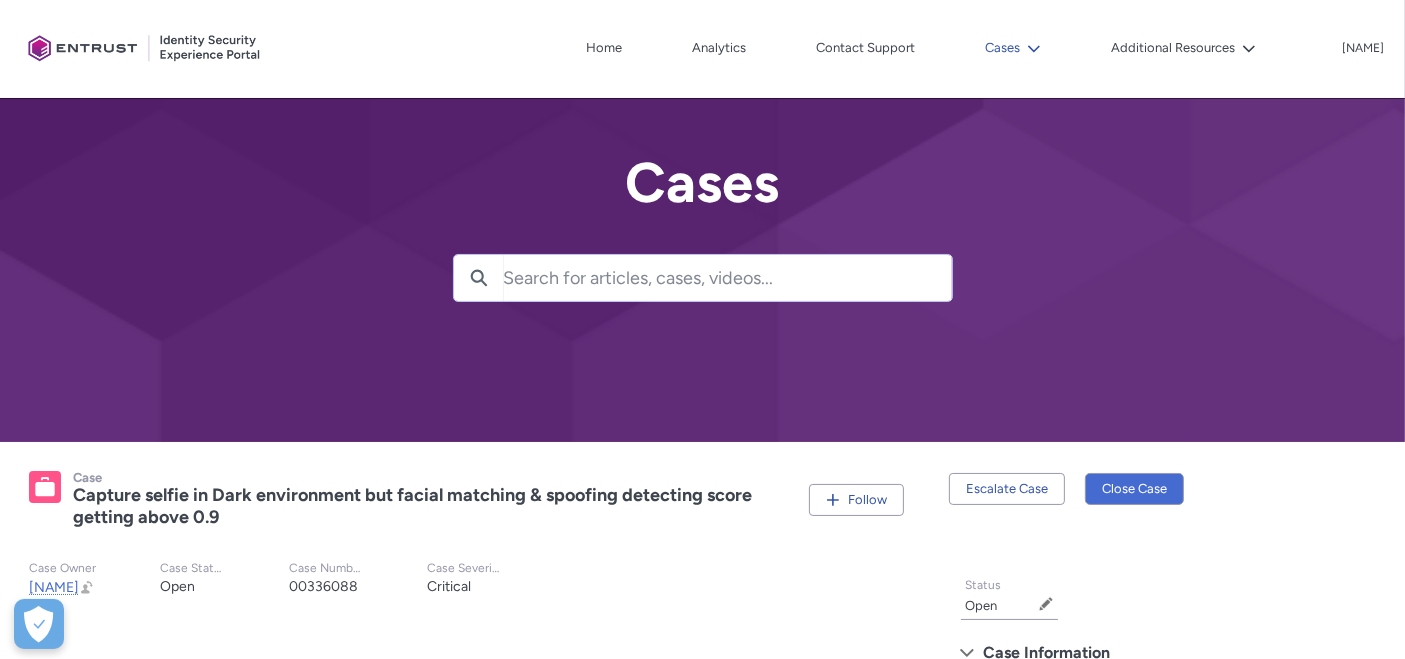 click on "Cases" at bounding box center [1013, 48] 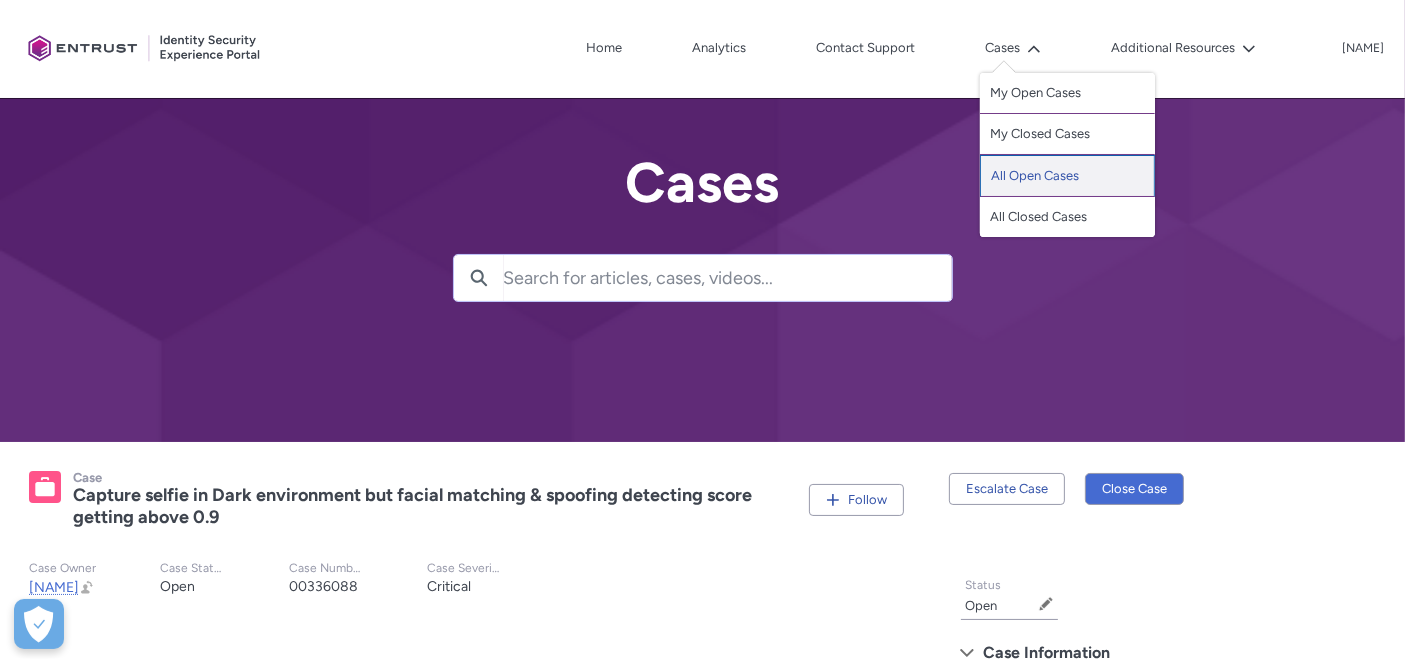 click on "All Open Cases" at bounding box center (1067, 176) 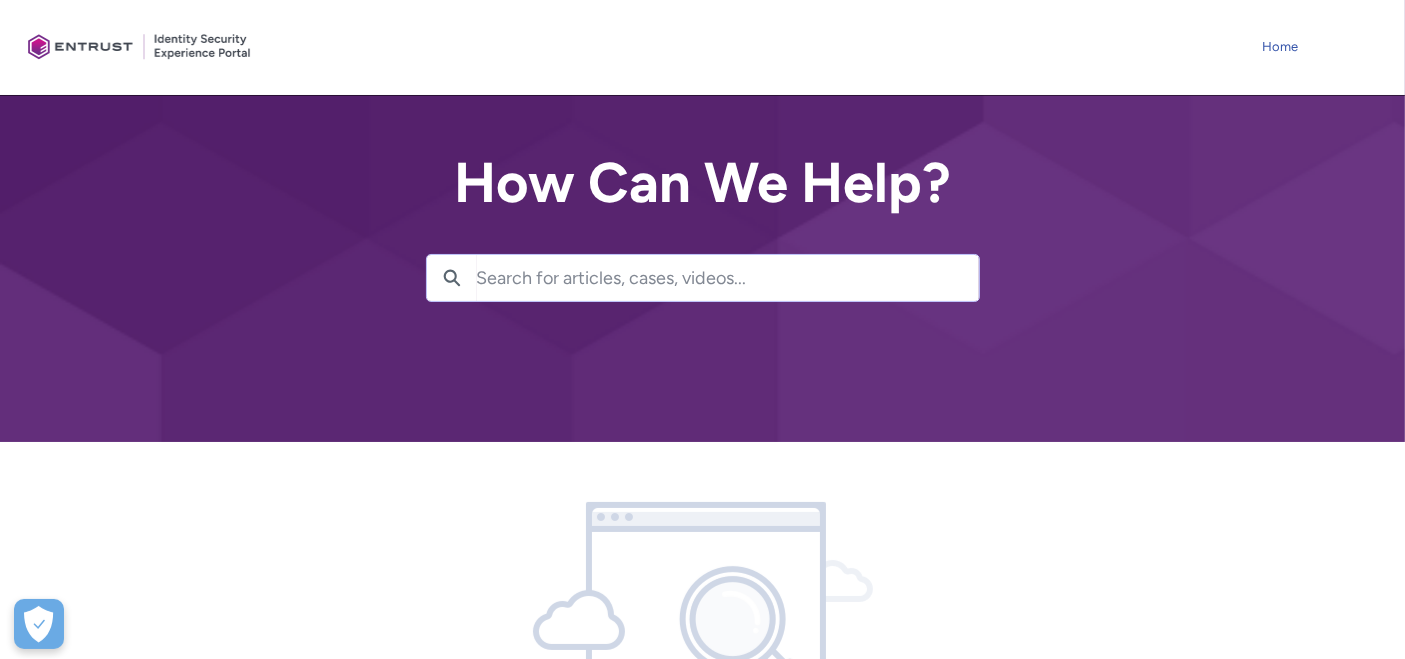 click on "Home" at bounding box center [1280, 47] 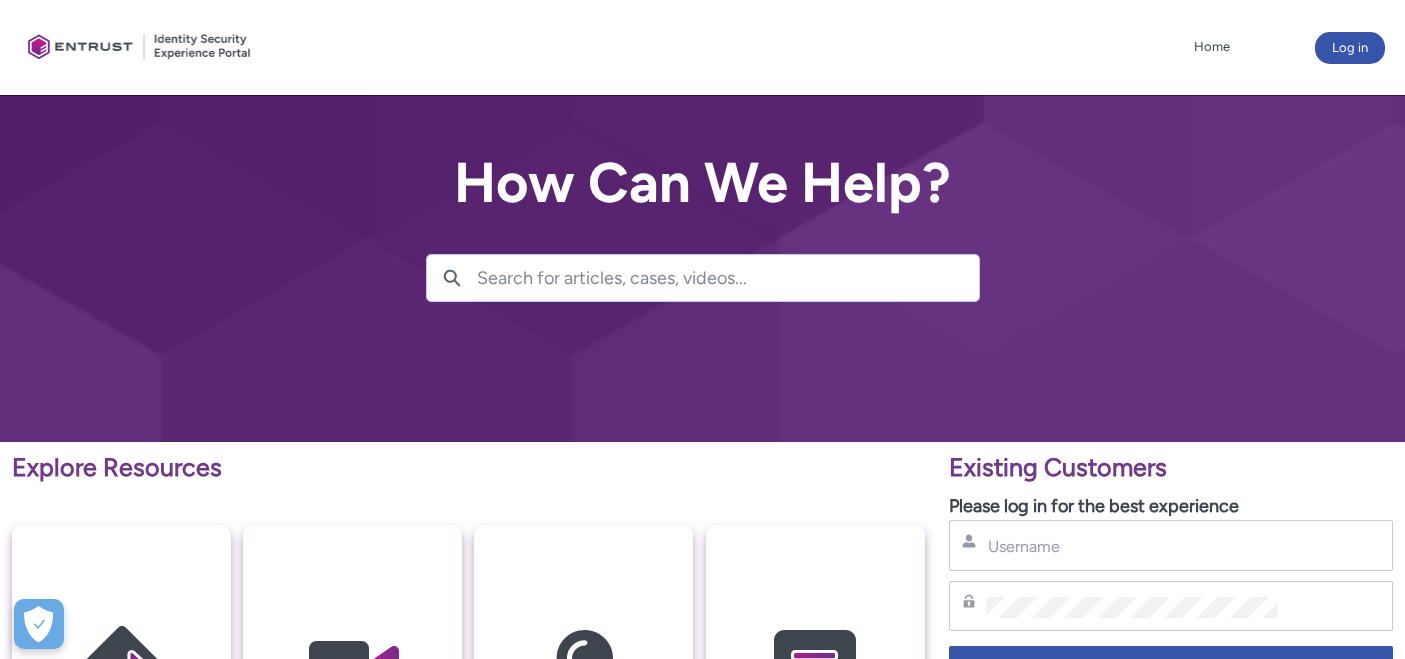 type on "[EMAIL]" 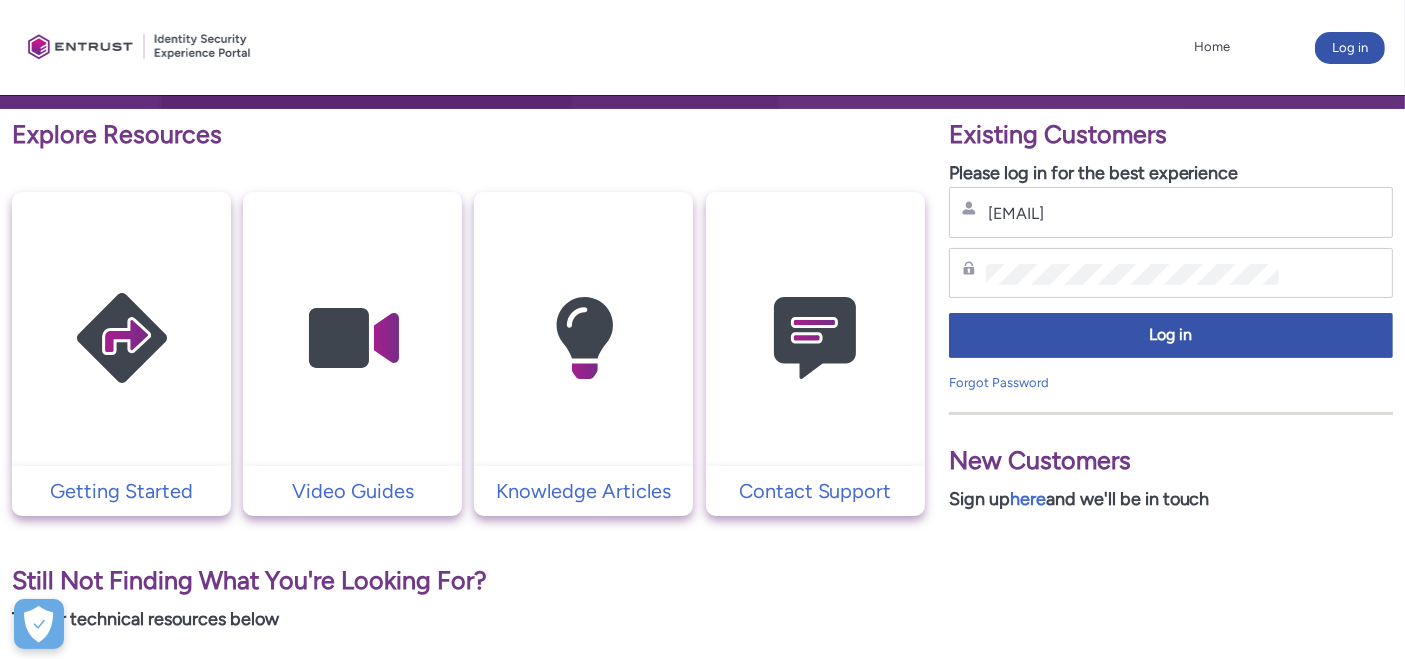 scroll, scrollTop: 333, scrollLeft: 0, axis: vertical 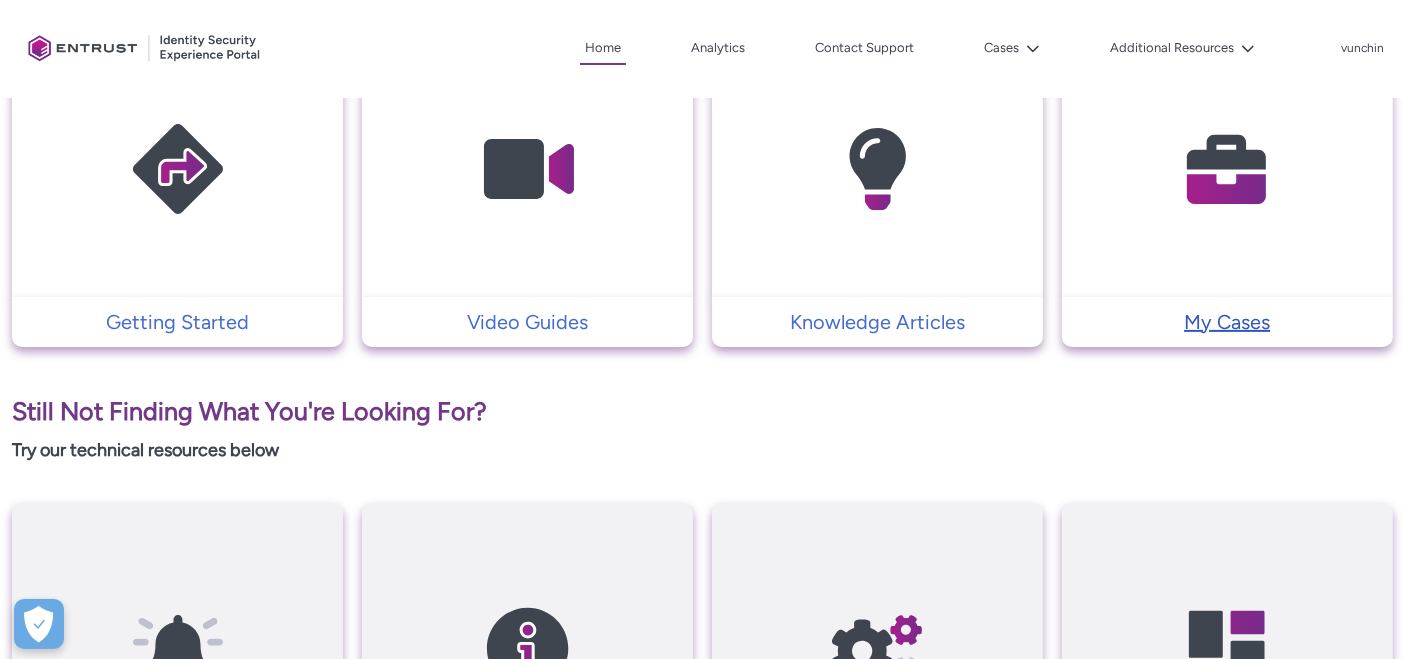 click on "My Cases" at bounding box center (1227, 322) 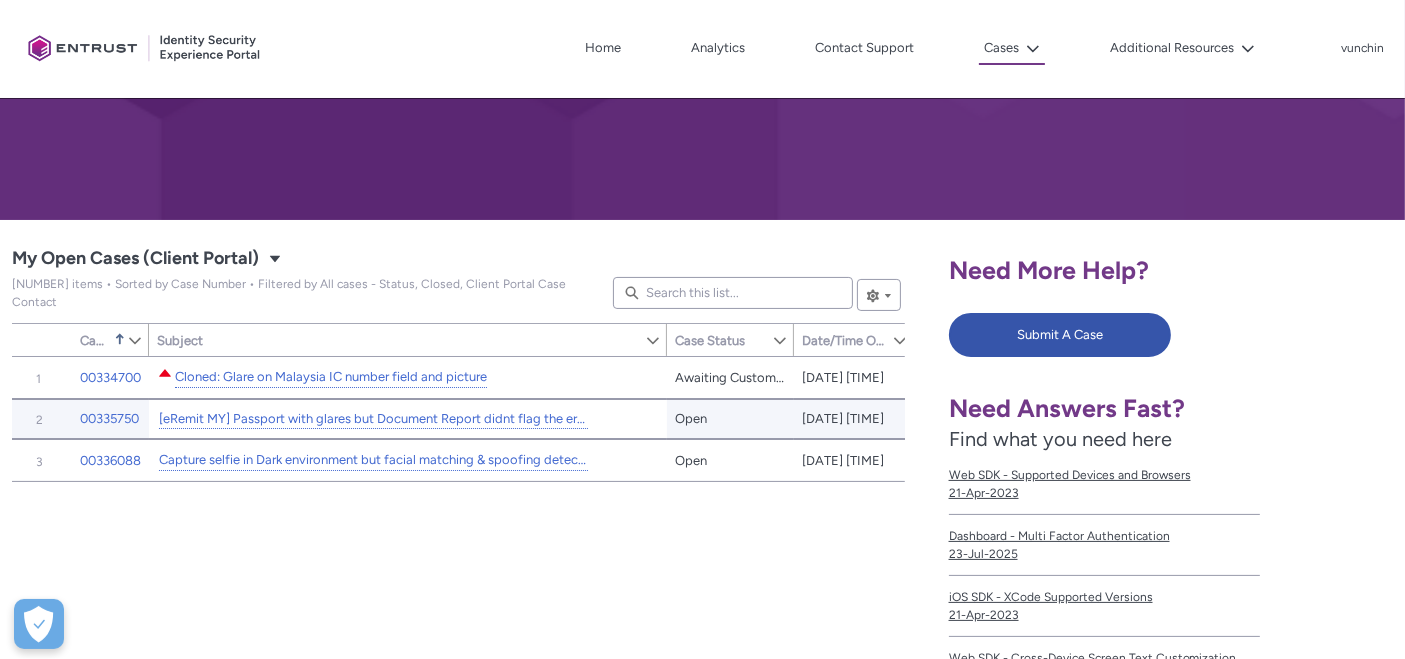 scroll, scrollTop: 222, scrollLeft: 0, axis: vertical 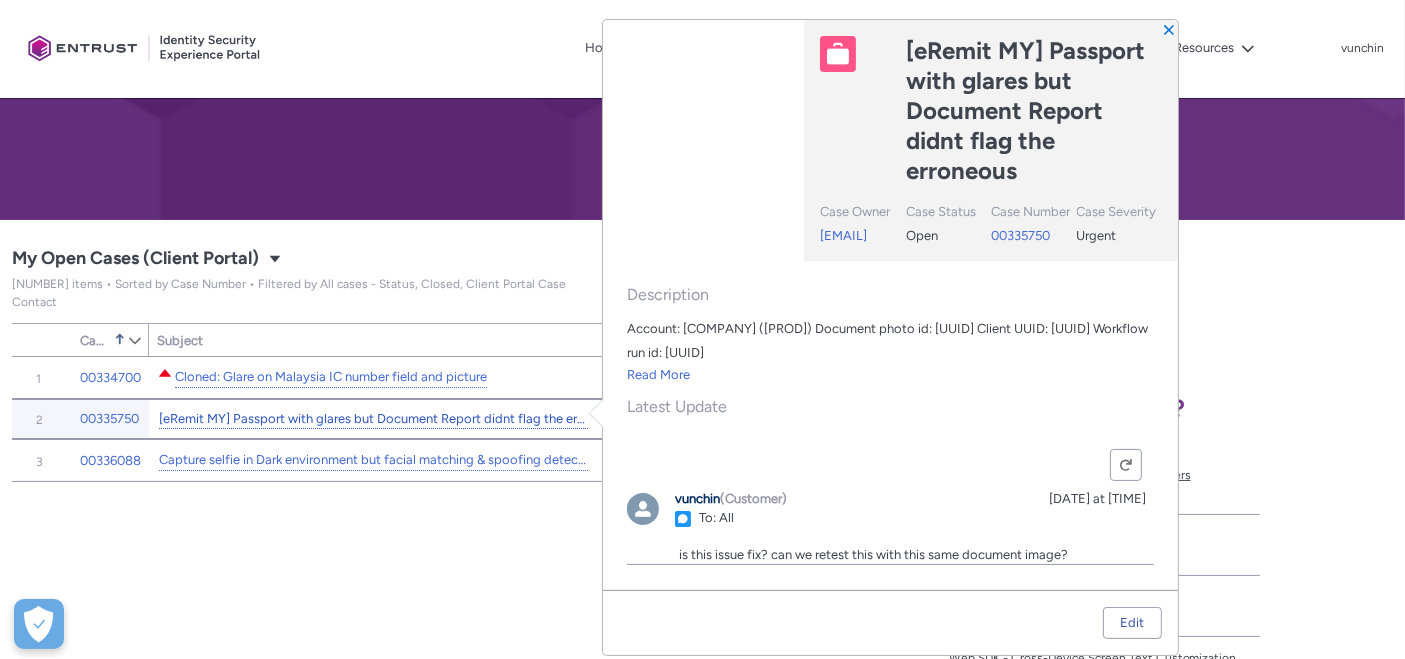 click on "[eRemit MY] Passport with glares but Document Report didnt flag the erroneous" at bounding box center (373, 419) 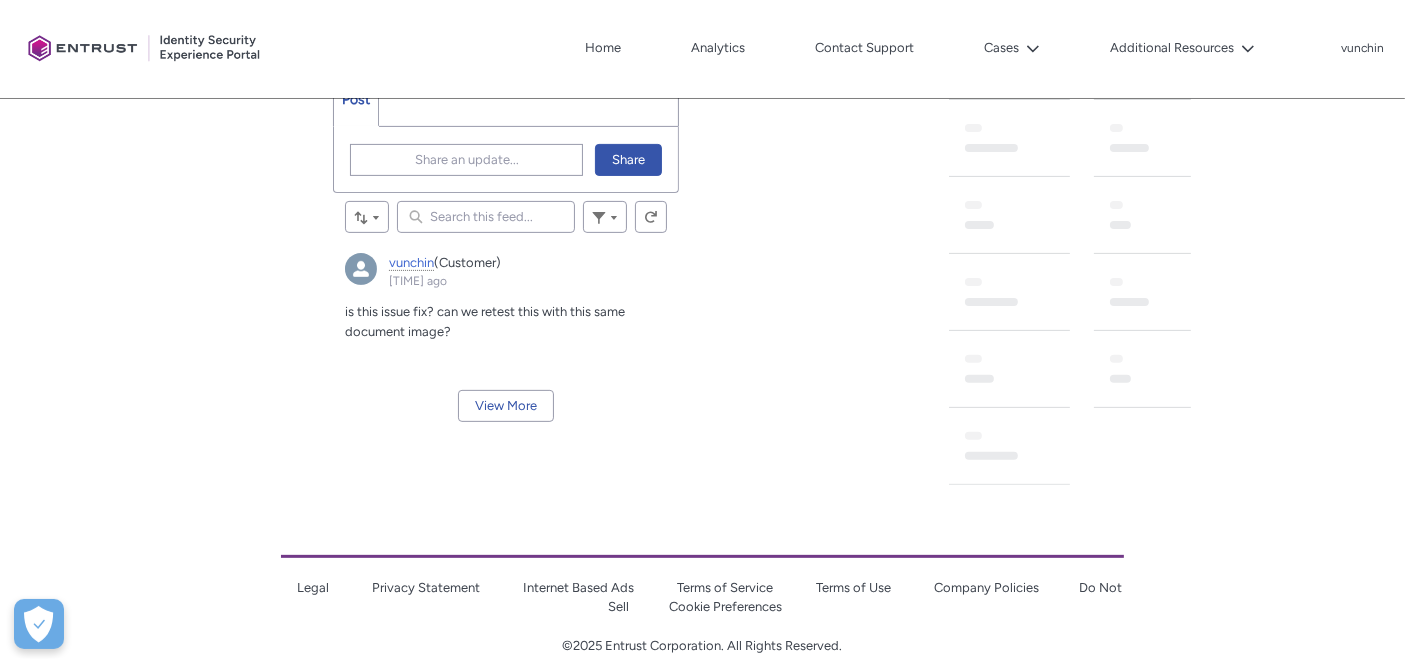 scroll, scrollTop: 658, scrollLeft: 0, axis: vertical 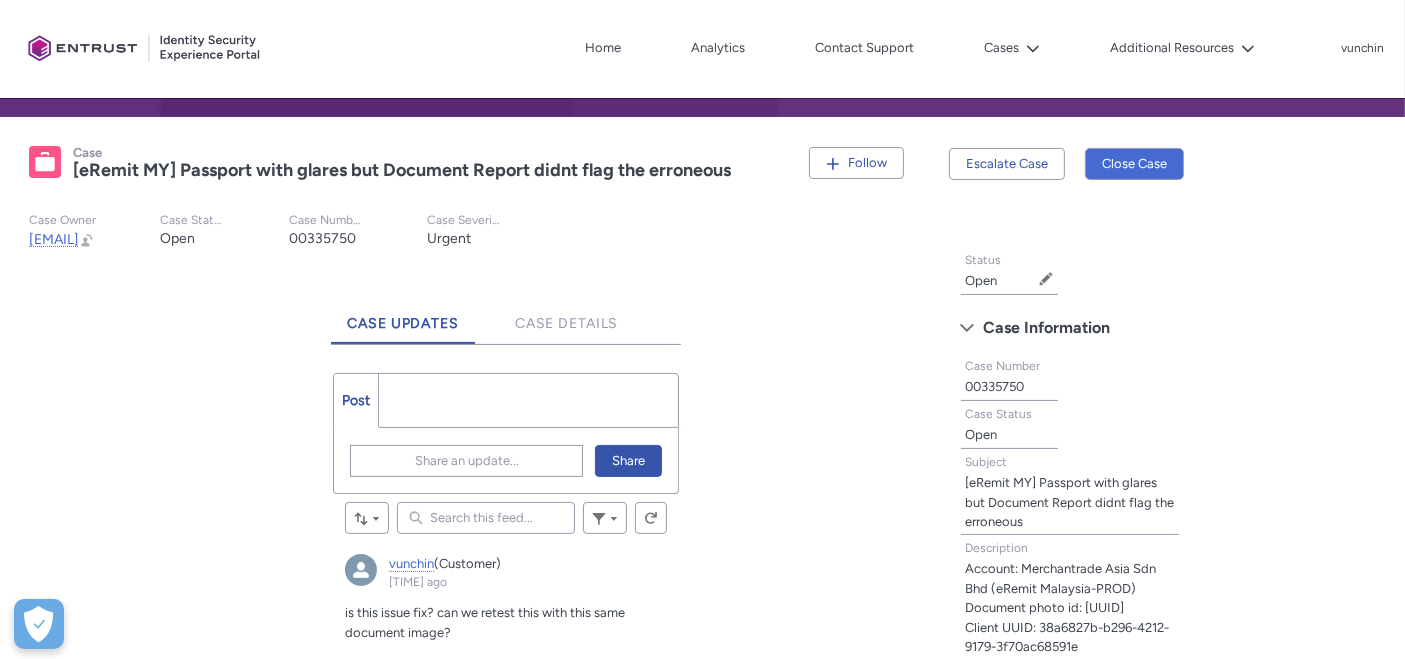 click on "00335750" 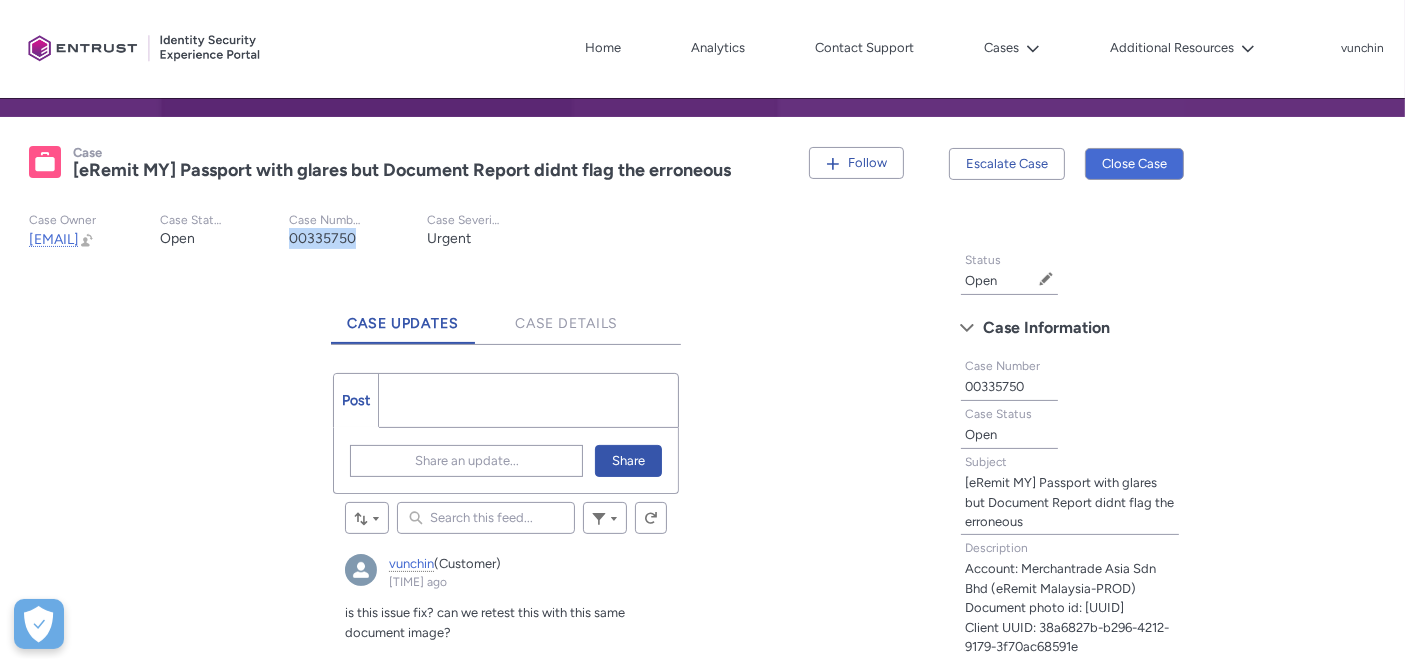 copy on "00335750" 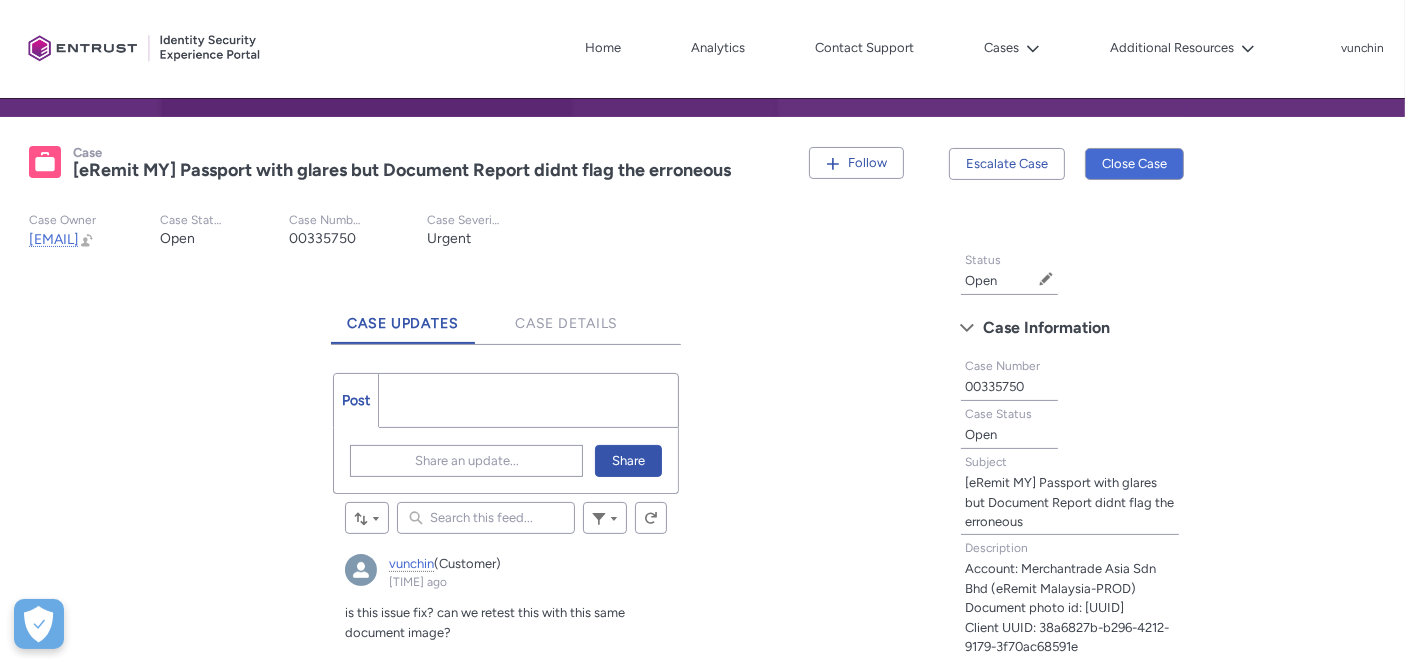 drag, startPoint x: 119, startPoint y: 381, endPoint x: 389, endPoint y: 327, distance: 275.34705 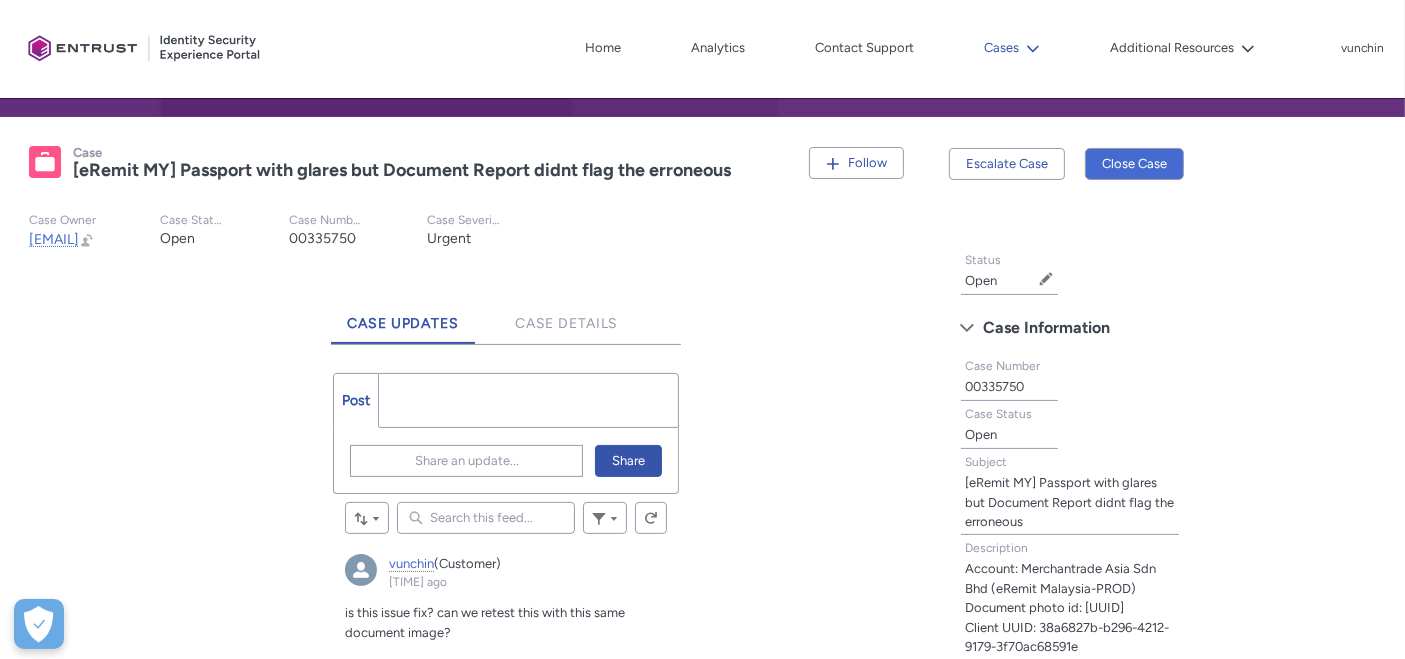 click on "Cases" at bounding box center (1012, 48) 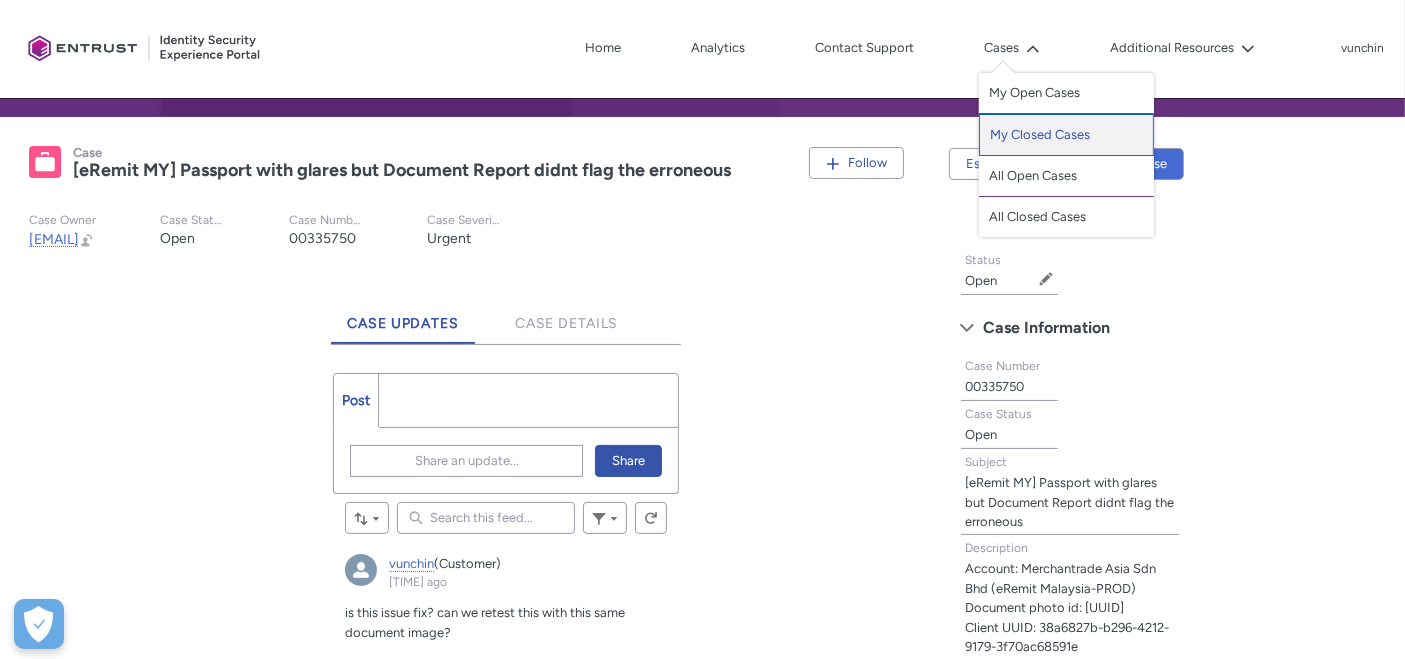 click on "My Closed Cases" at bounding box center [1066, 135] 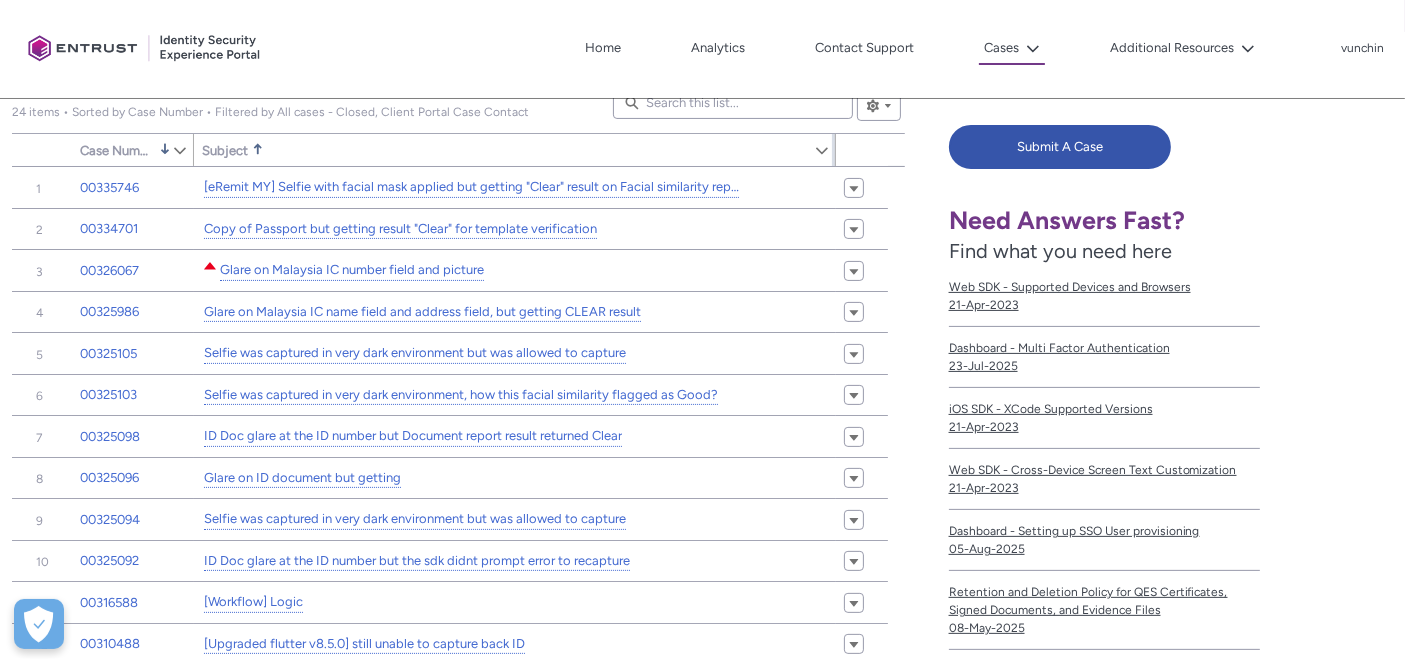 scroll, scrollTop: 444, scrollLeft: 0, axis: vertical 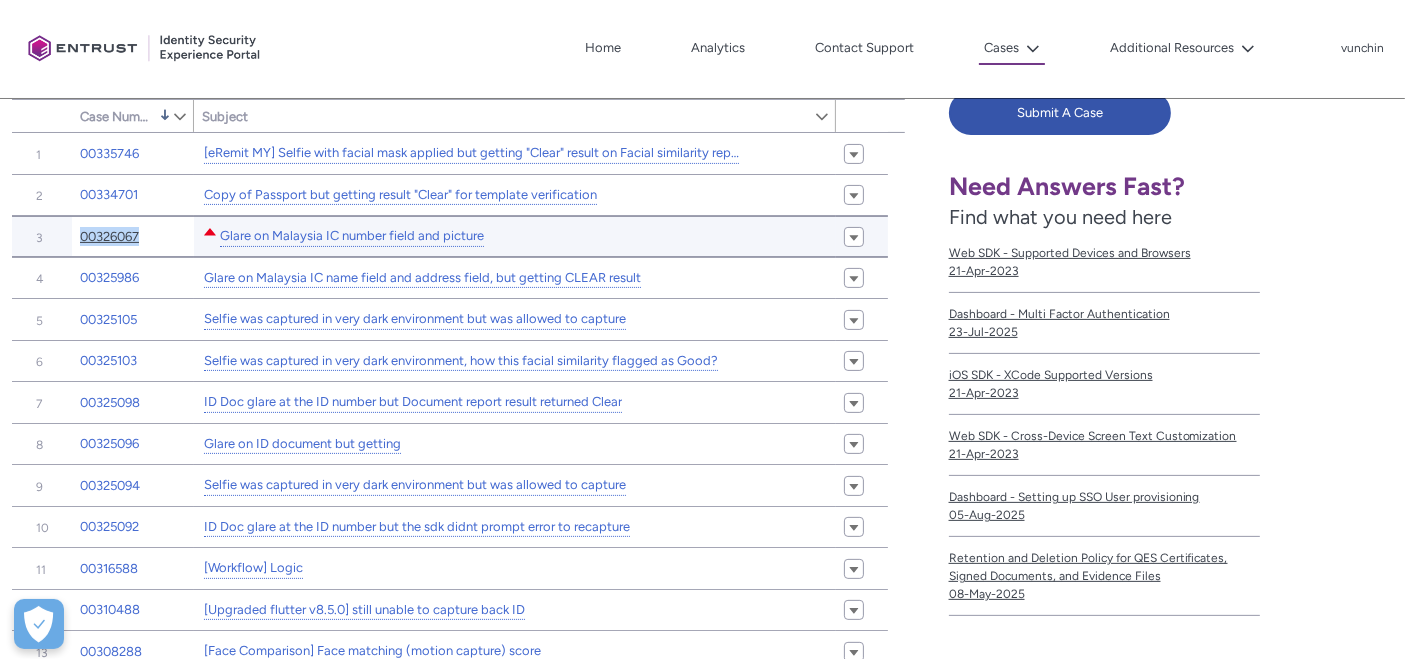 drag, startPoint x: 149, startPoint y: 235, endPoint x: 82, endPoint y: 238, distance: 67.06713 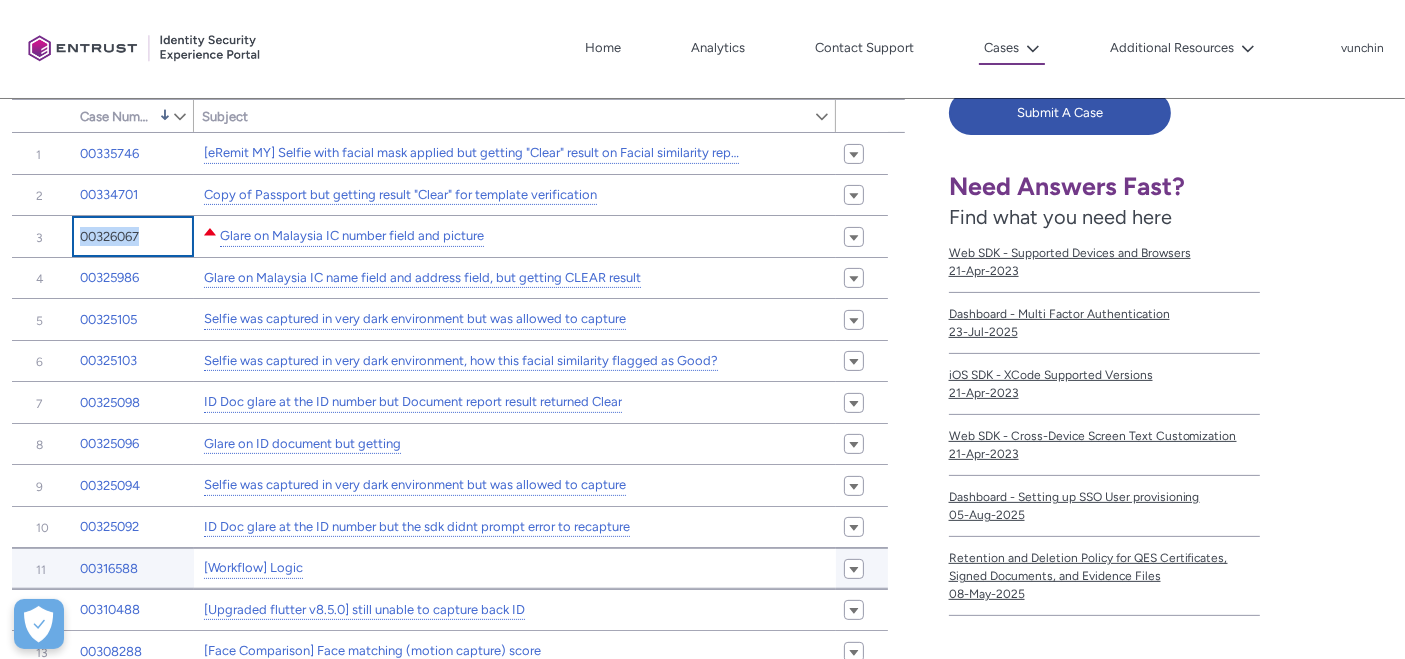 copy on "00326067" 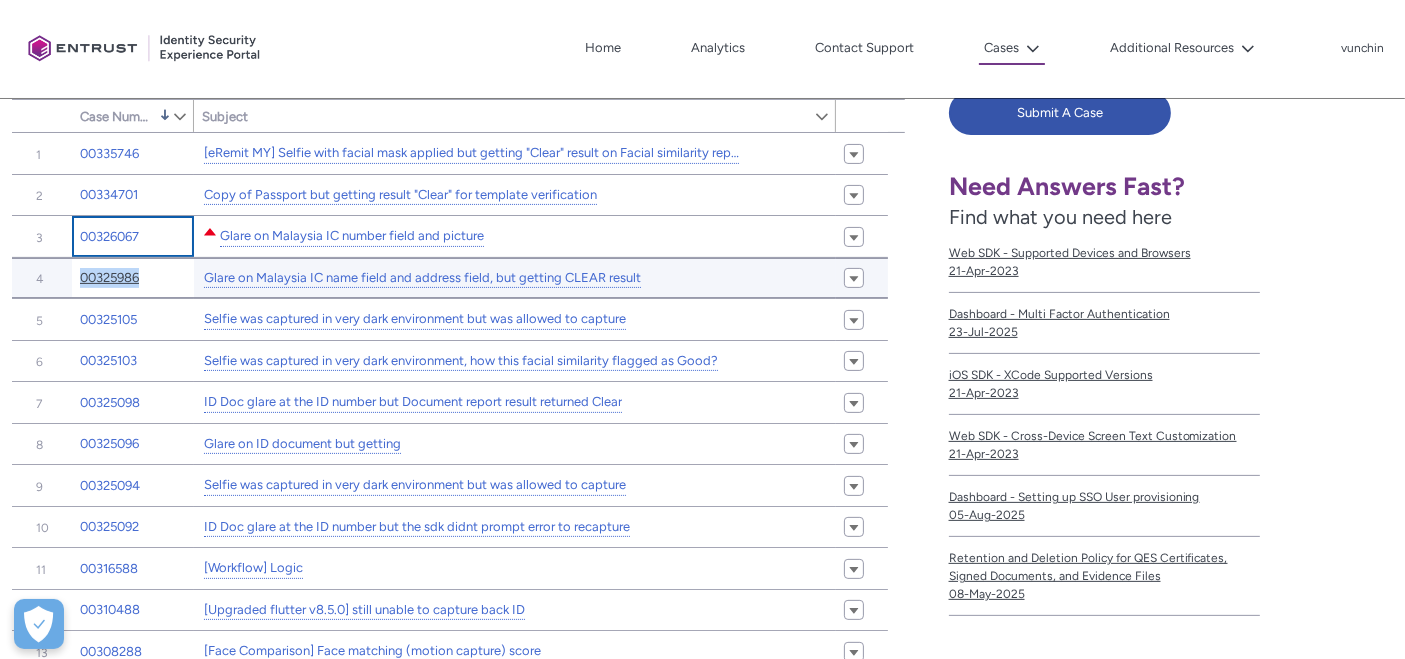 drag, startPoint x: 148, startPoint y: 280, endPoint x: 80, endPoint y: 280, distance: 68 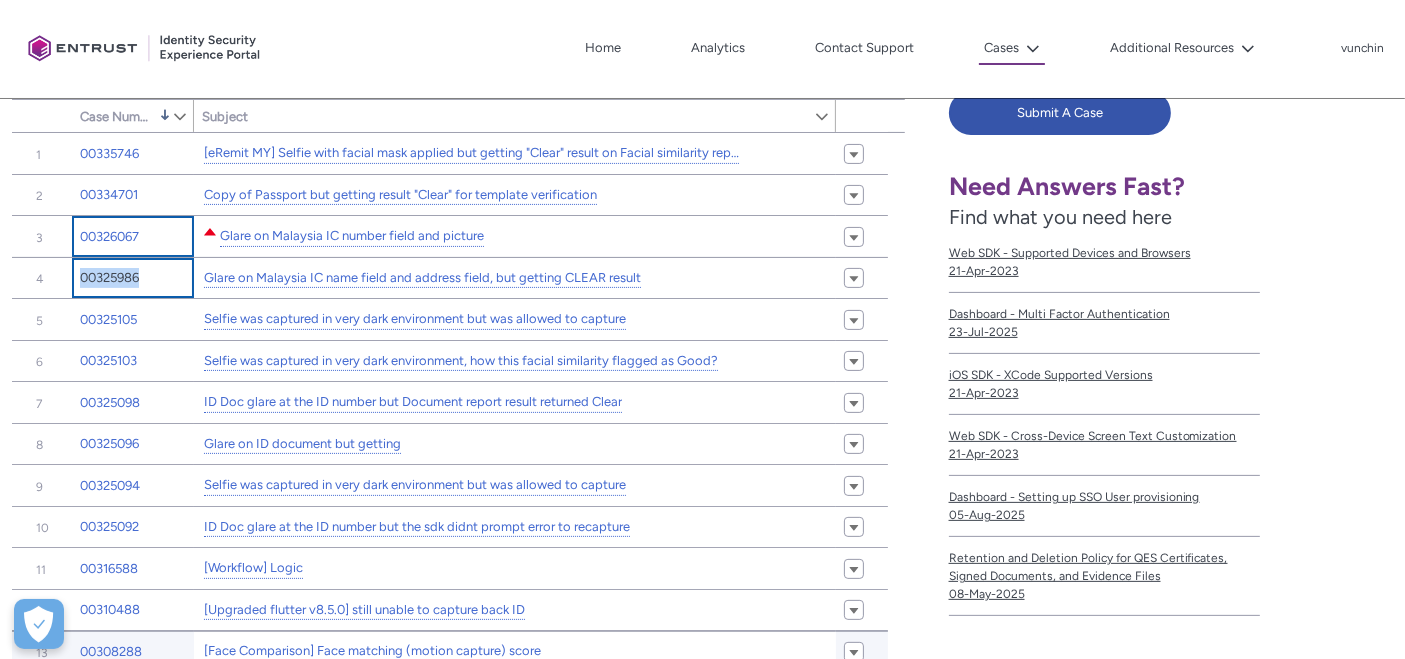 copy on "00325986" 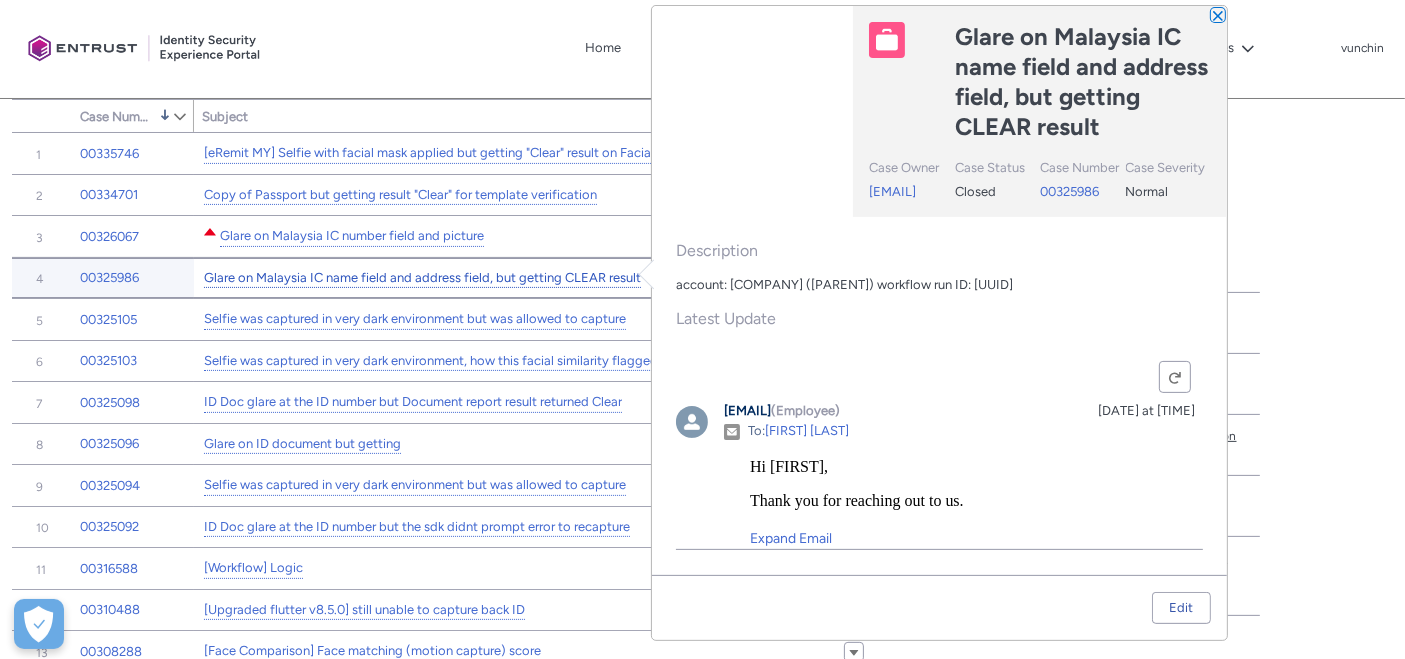 scroll, scrollTop: 0, scrollLeft: 0, axis: both 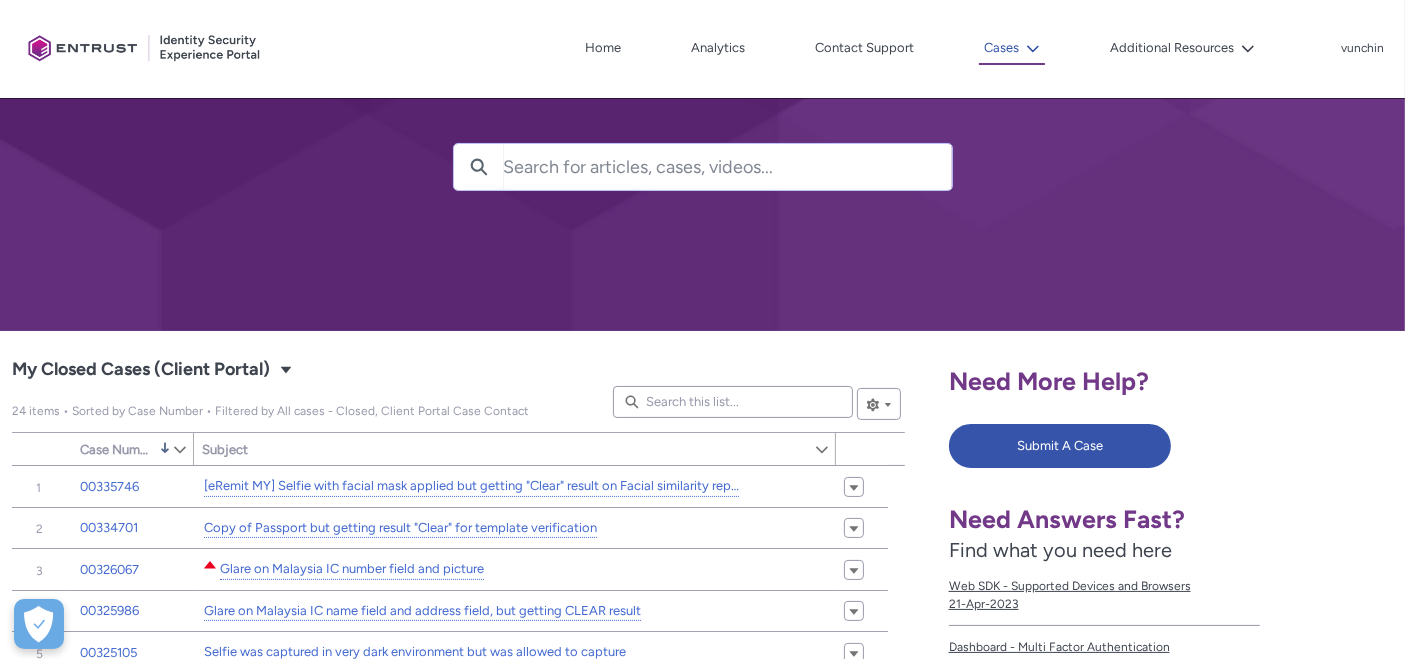 click 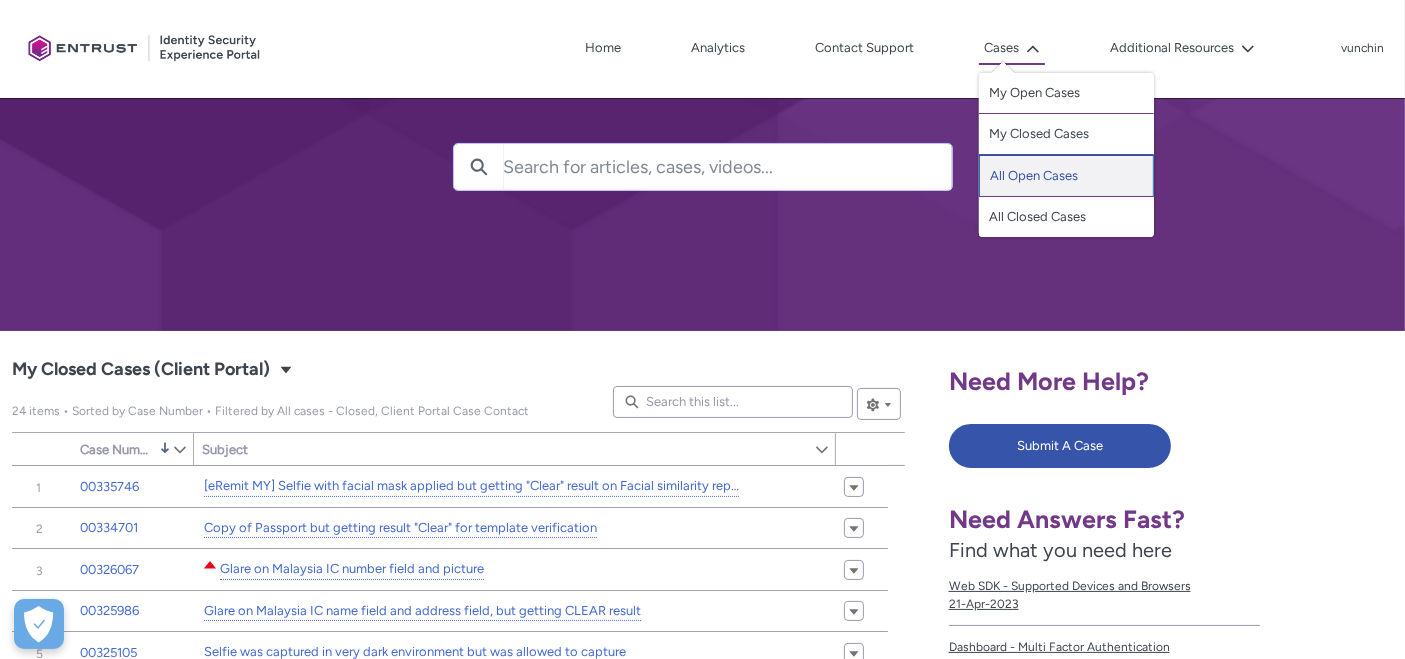 click on "All Open Cases" at bounding box center [1066, 176] 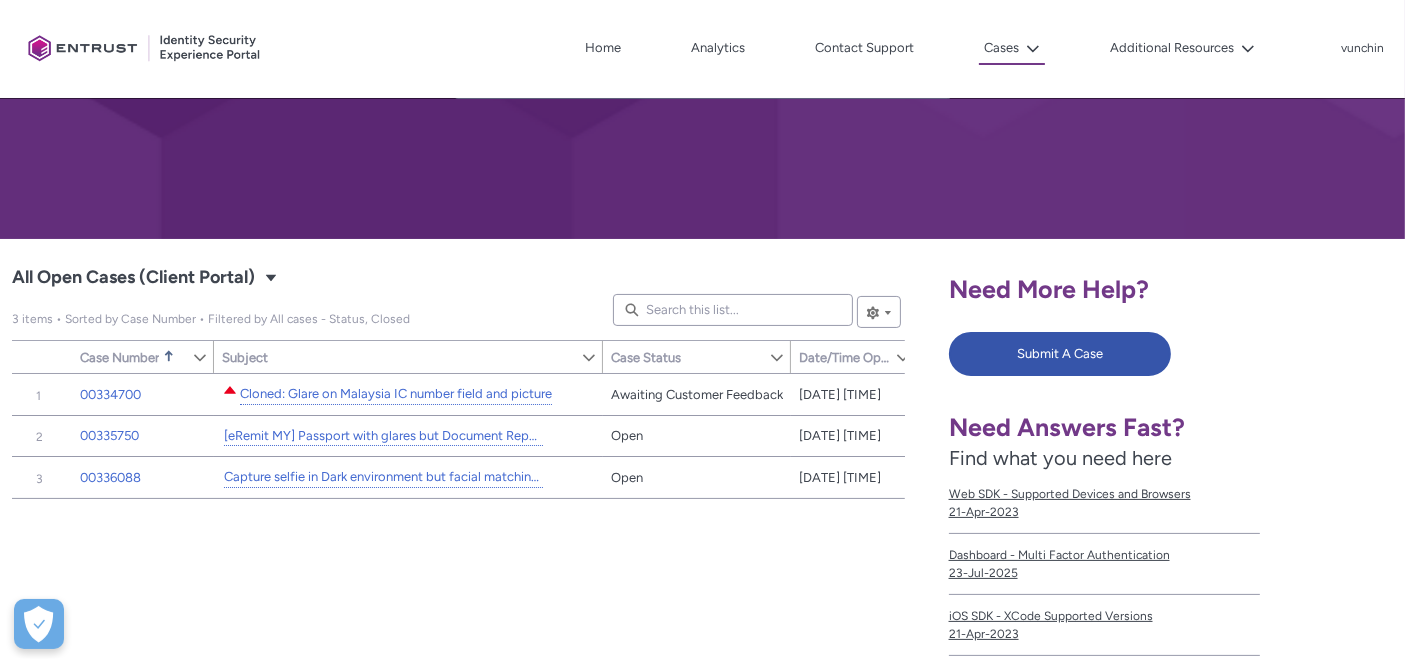 scroll, scrollTop: 333, scrollLeft: 0, axis: vertical 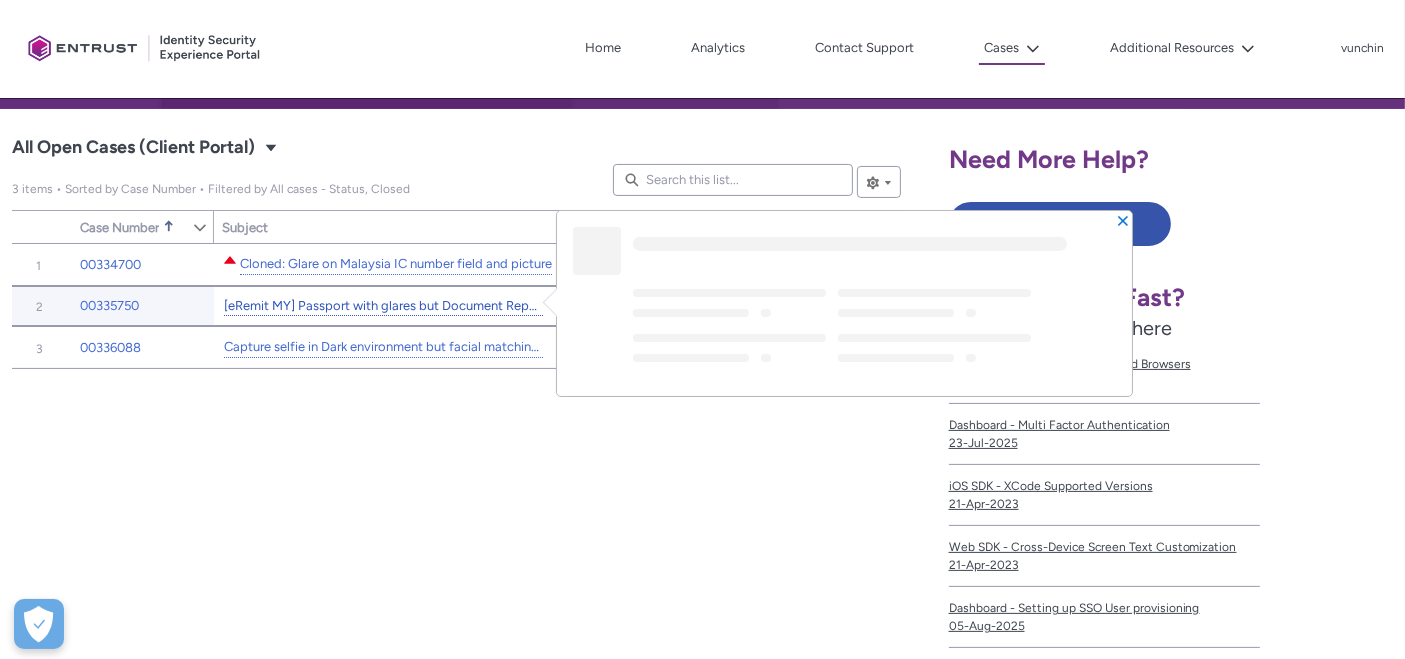 click on "[eRemit MY] Passport with glares but Document Report didnt flag the erroneous" at bounding box center (383, 306) 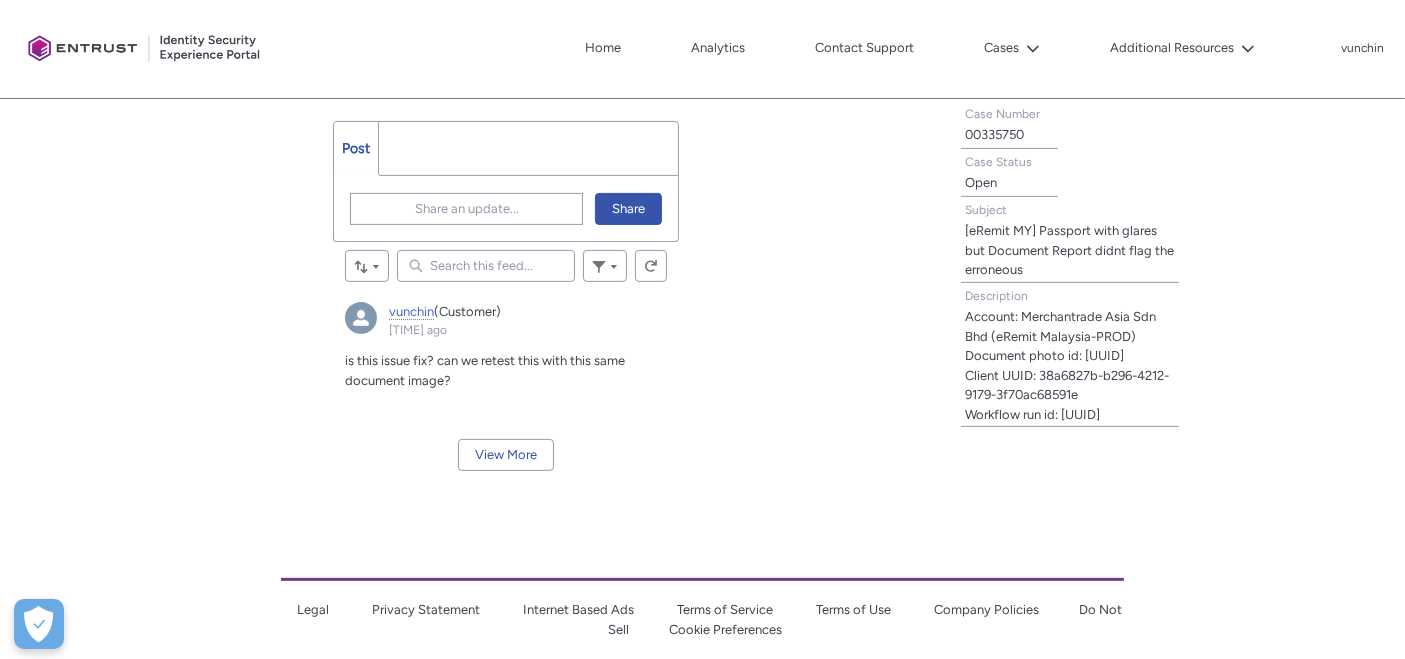 scroll, scrollTop: 631, scrollLeft: 0, axis: vertical 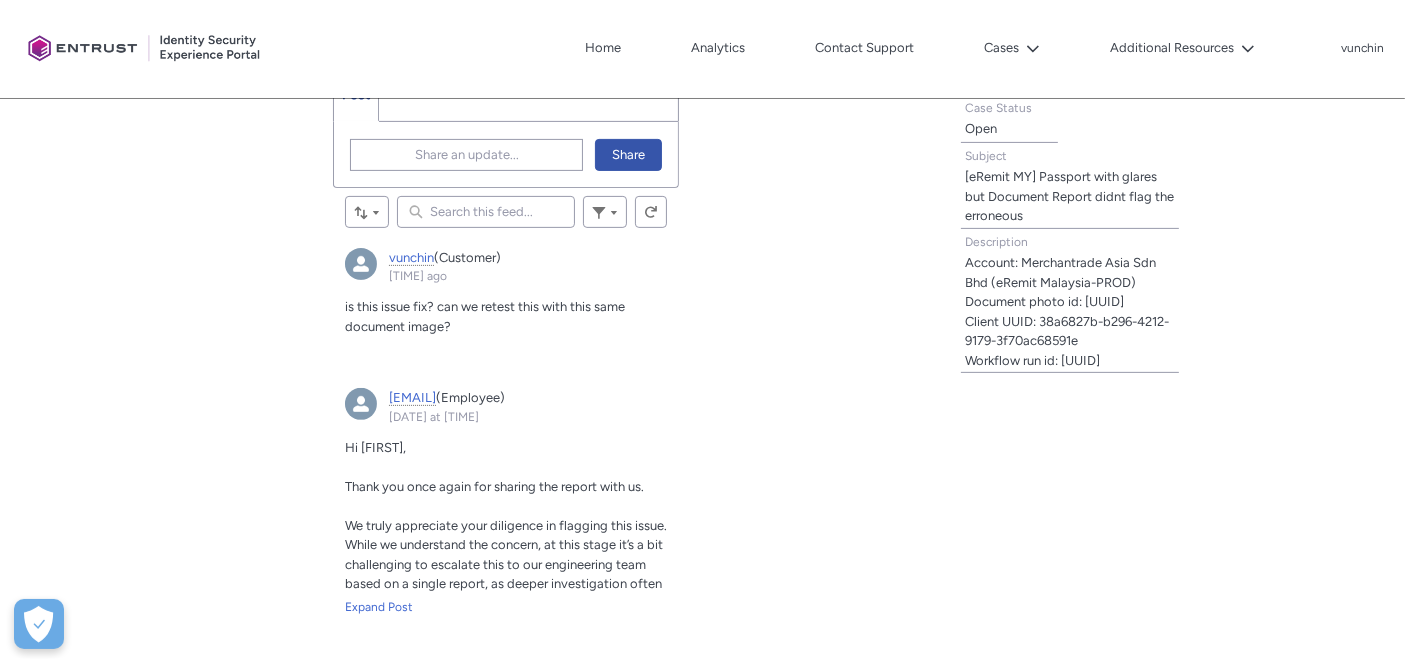 click on "(Employee)" at bounding box center (470, 397) 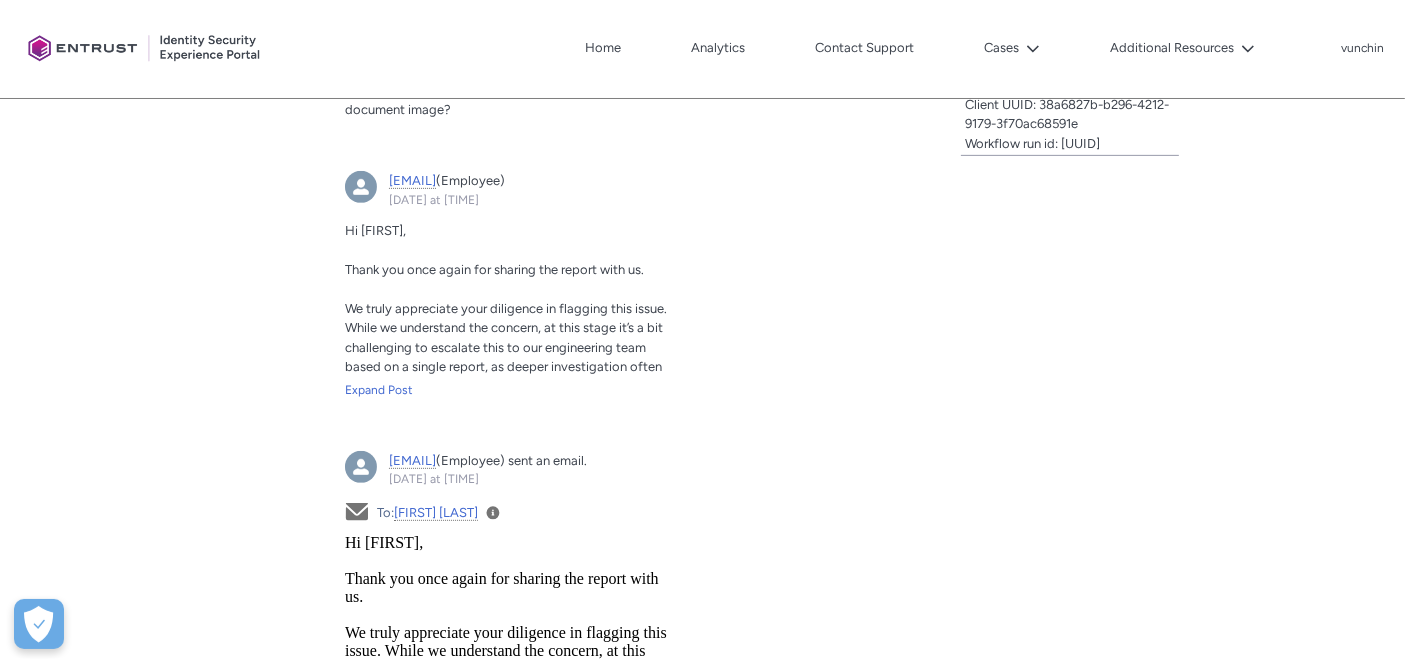 scroll, scrollTop: 965, scrollLeft: 0, axis: vertical 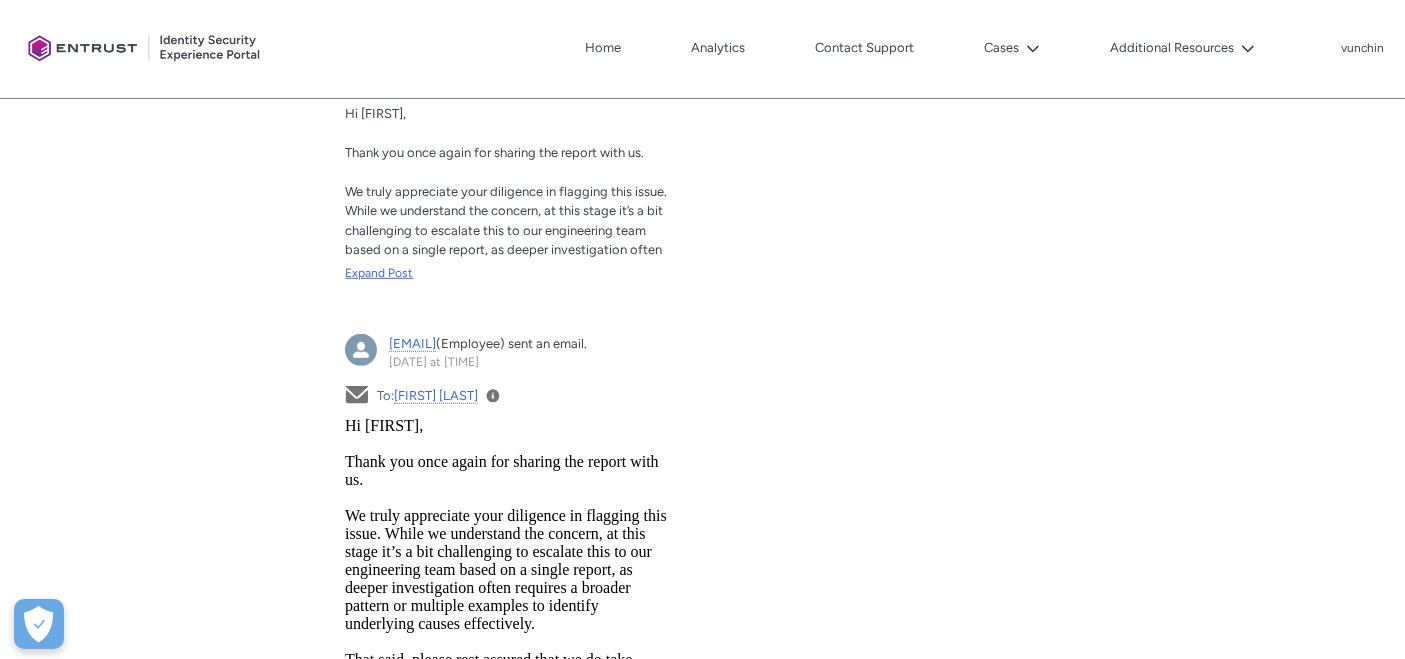 click on "Expand Post" at bounding box center [506, 273] 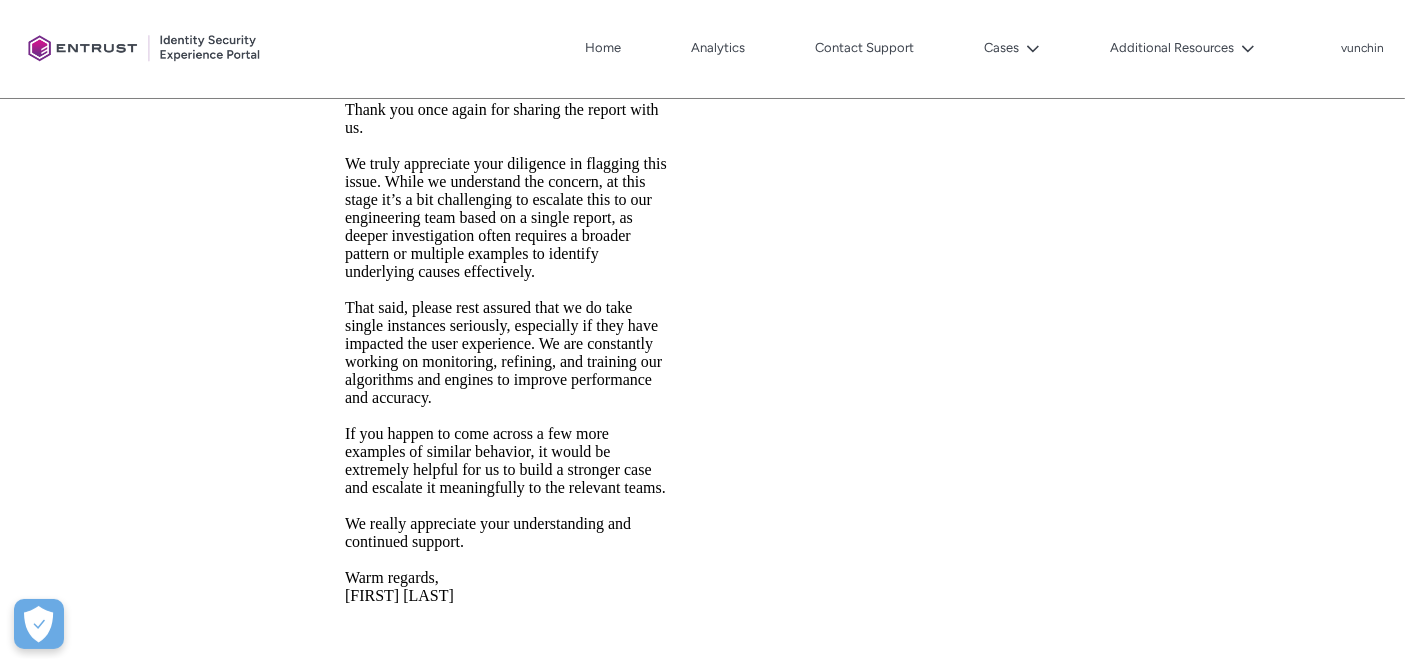 scroll, scrollTop: 1631, scrollLeft: 0, axis: vertical 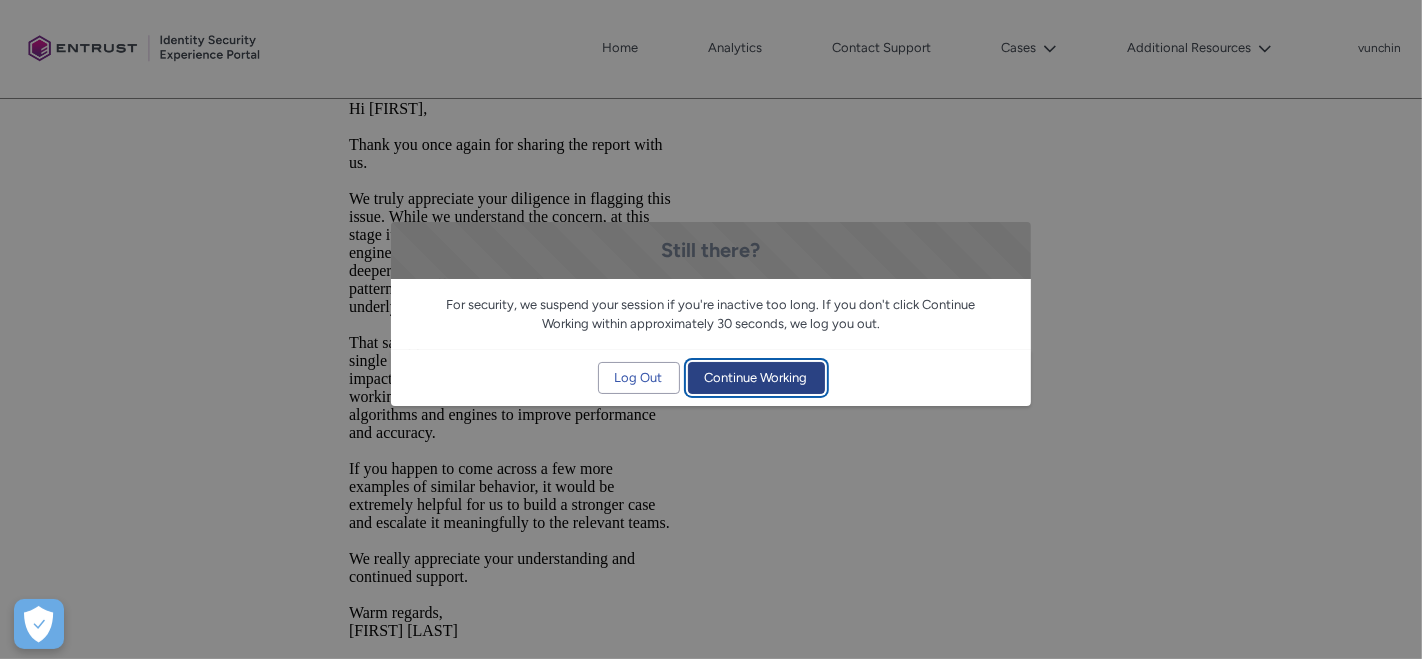 click on "Continue Working" at bounding box center (756, 378) 